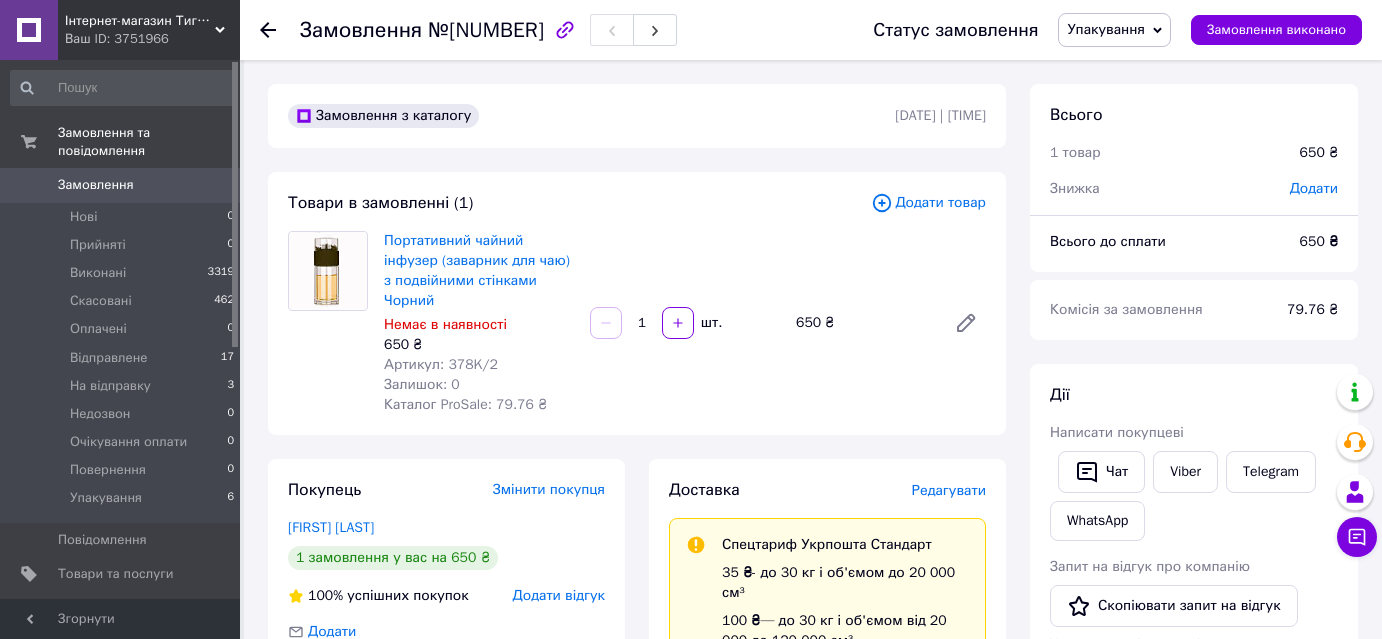 scroll, scrollTop: 212, scrollLeft: 0, axis: vertical 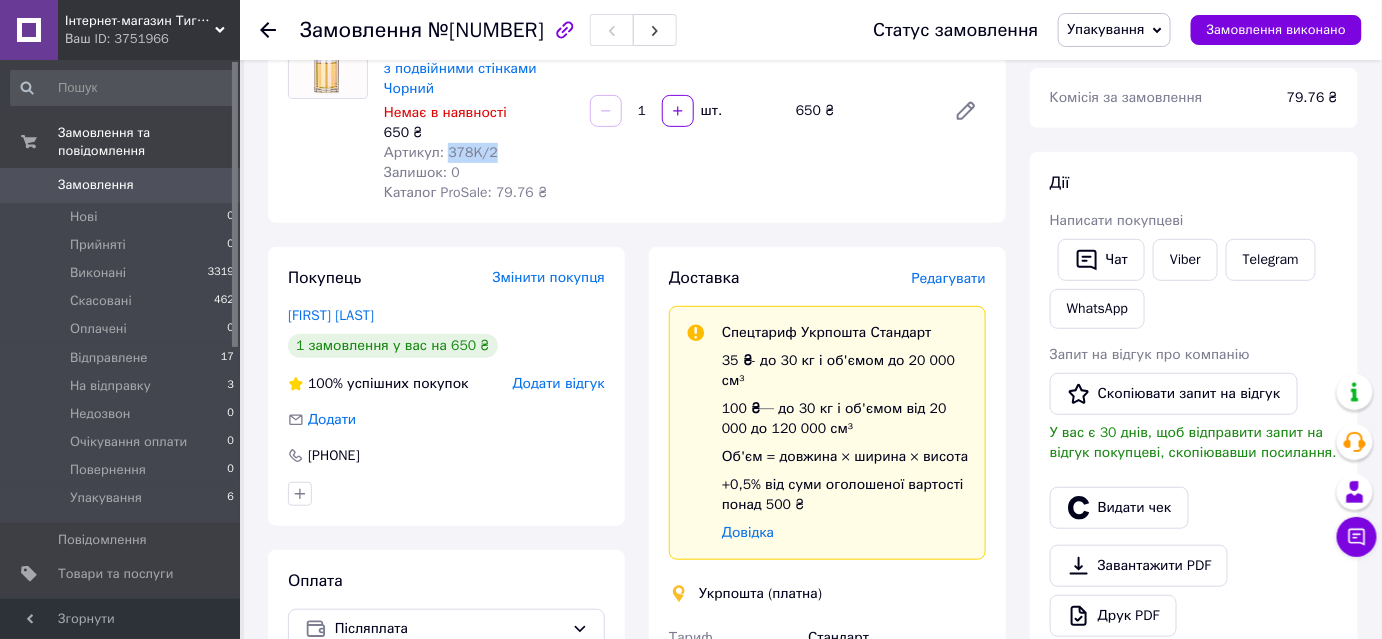 drag, startPoint x: 444, startPoint y: 145, endPoint x: 498, endPoint y: 154, distance: 54.74486 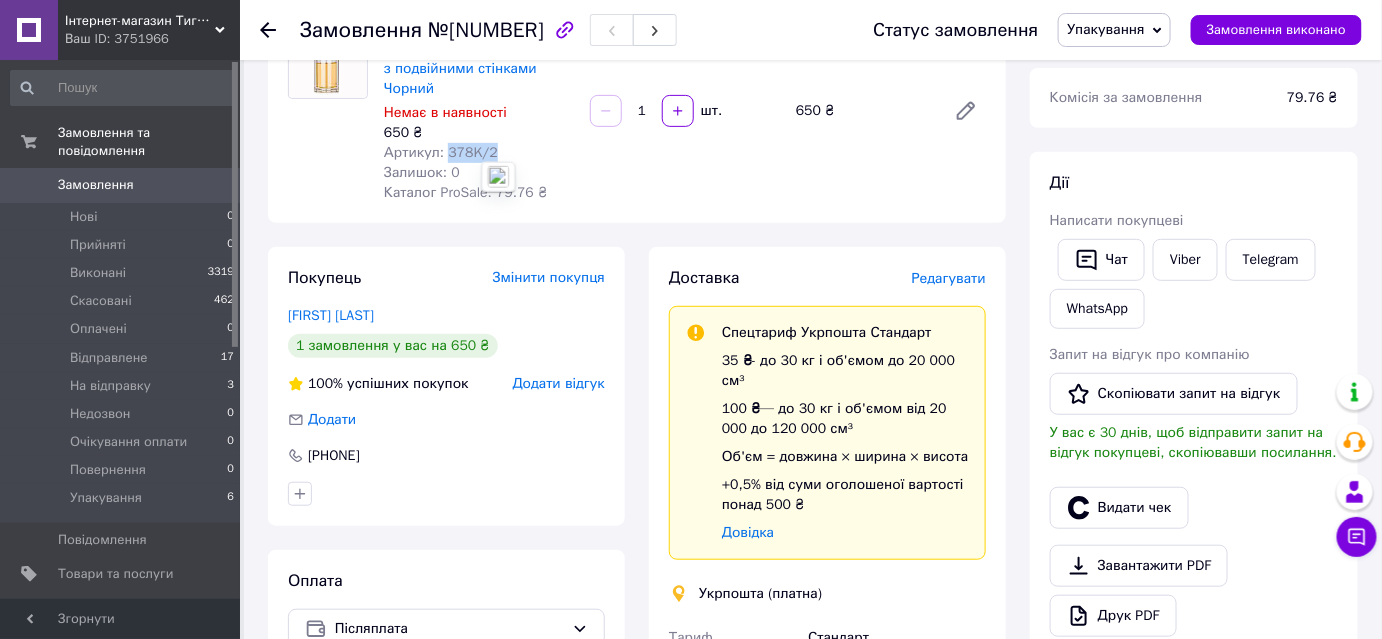 copy on "378K/2" 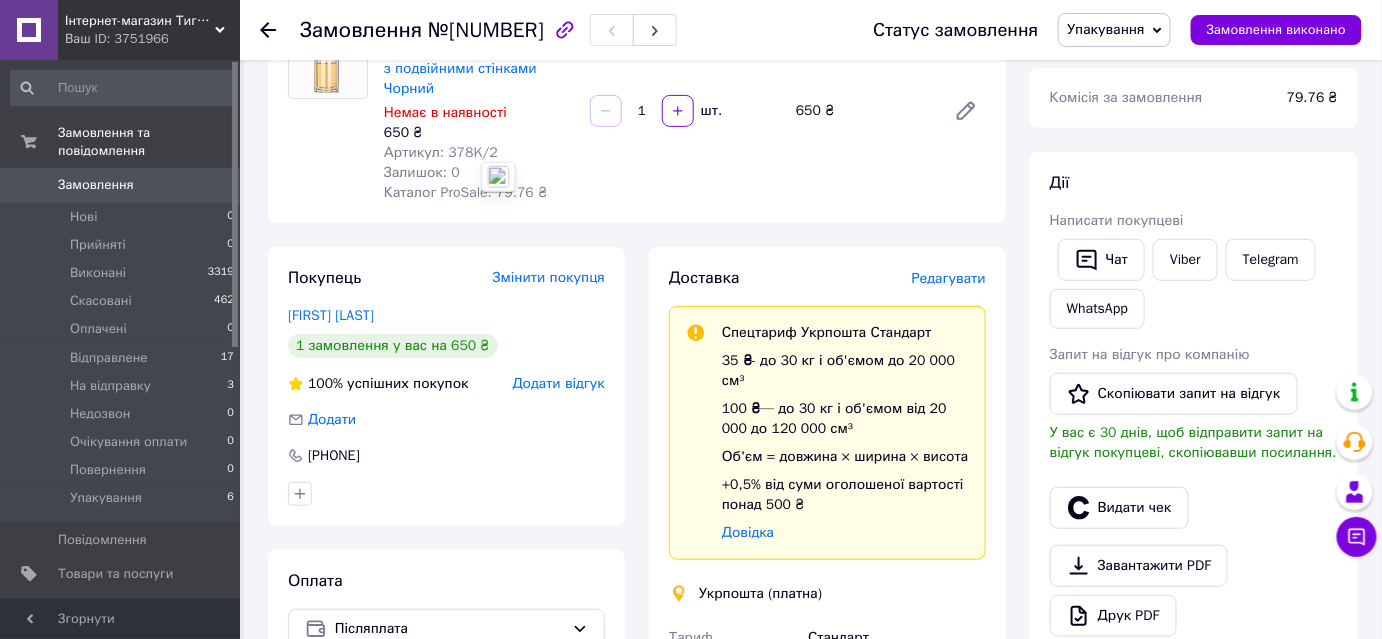click on "Портативний чайний інфузер (заварник для чаю) з подвійними стінками Чорний Немає в наявності 650 ₴ Артикул: 378K/2 Залишок: 0 Каталог ProSale: 79.76 ₴  1   шт. 650 ₴" at bounding box center (685, 111) 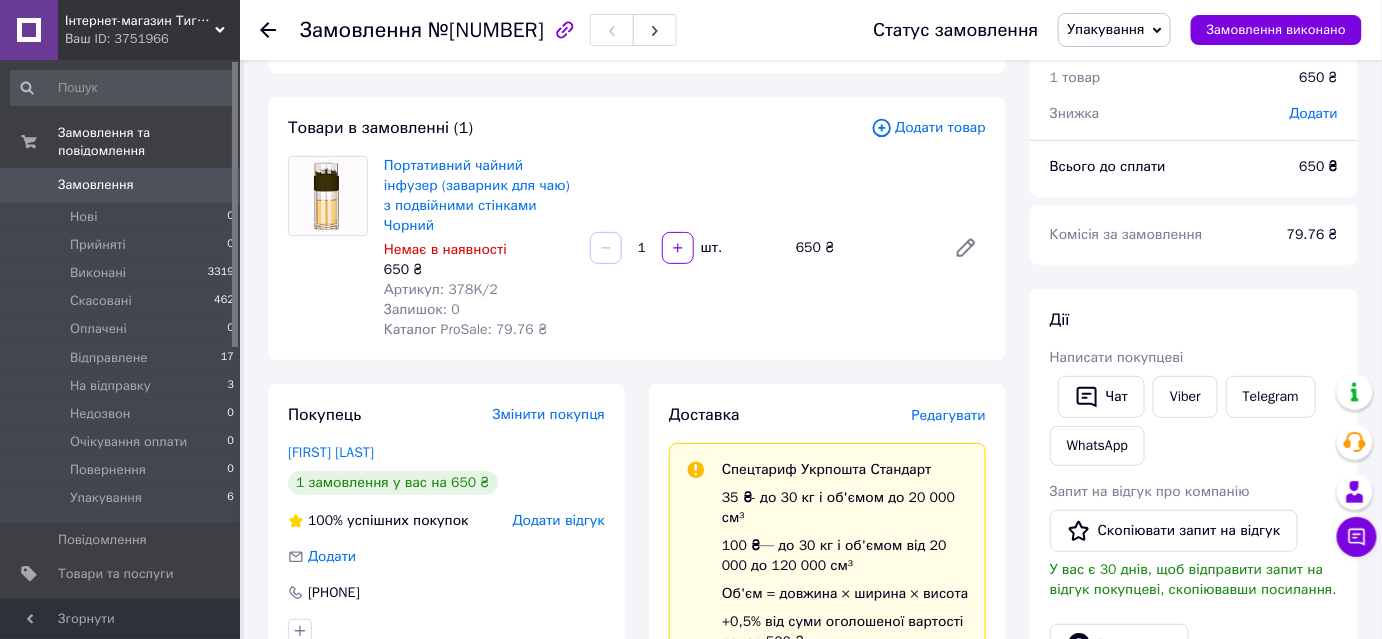 scroll, scrollTop: 0, scrollLeft: 0, axis: both 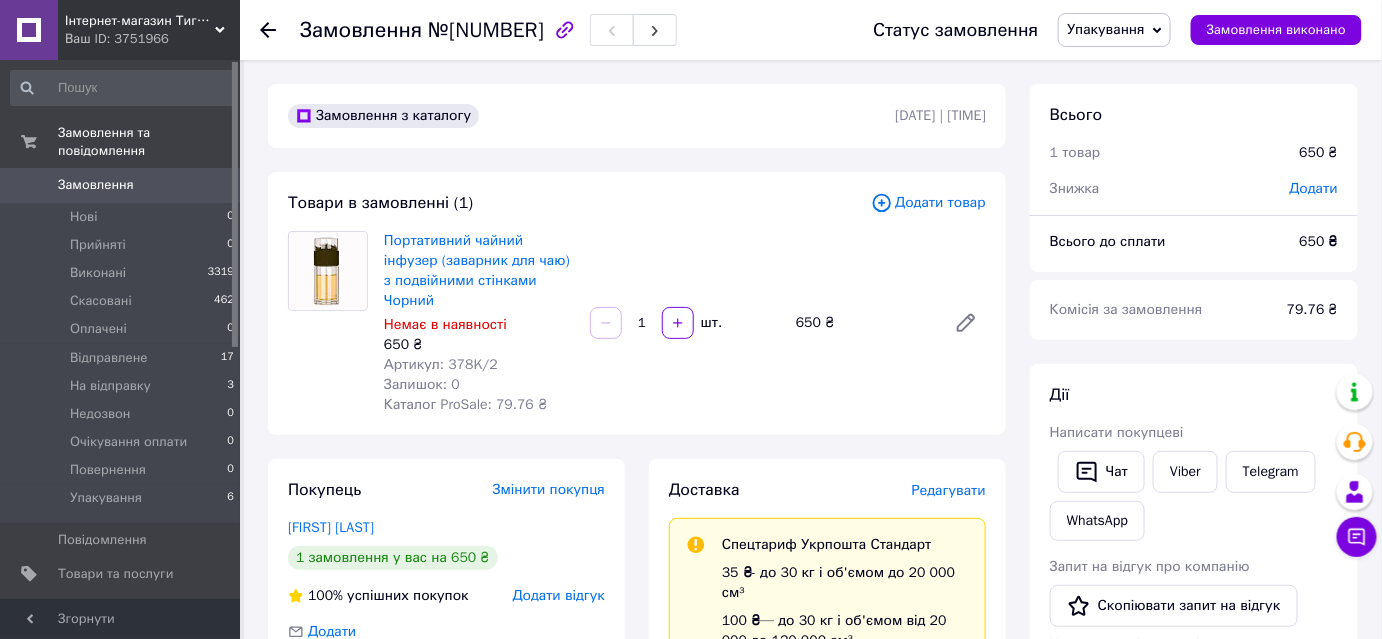 click on "Товари в замовленні (1) Додати товар Портативний чайний інфузер (заварник для чаю) з подвійними стінками Чорний Немає в наявності 650 ₴ Артикул: 378K/2 Залишок: 0 Каталог ProSale: 79.76 ₴  1   шт. 650 ₴" at bounding box center (637, 303) 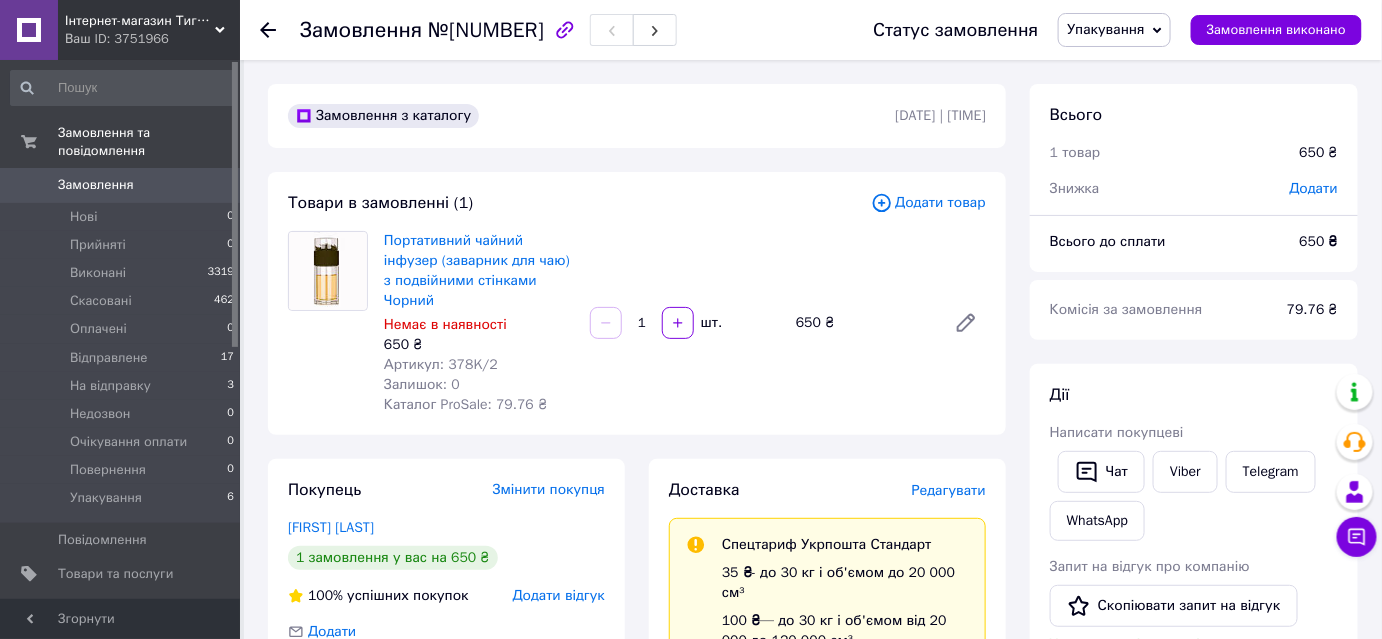 click on "Товари в замовленні (1)" at bounding box center [579, 203] 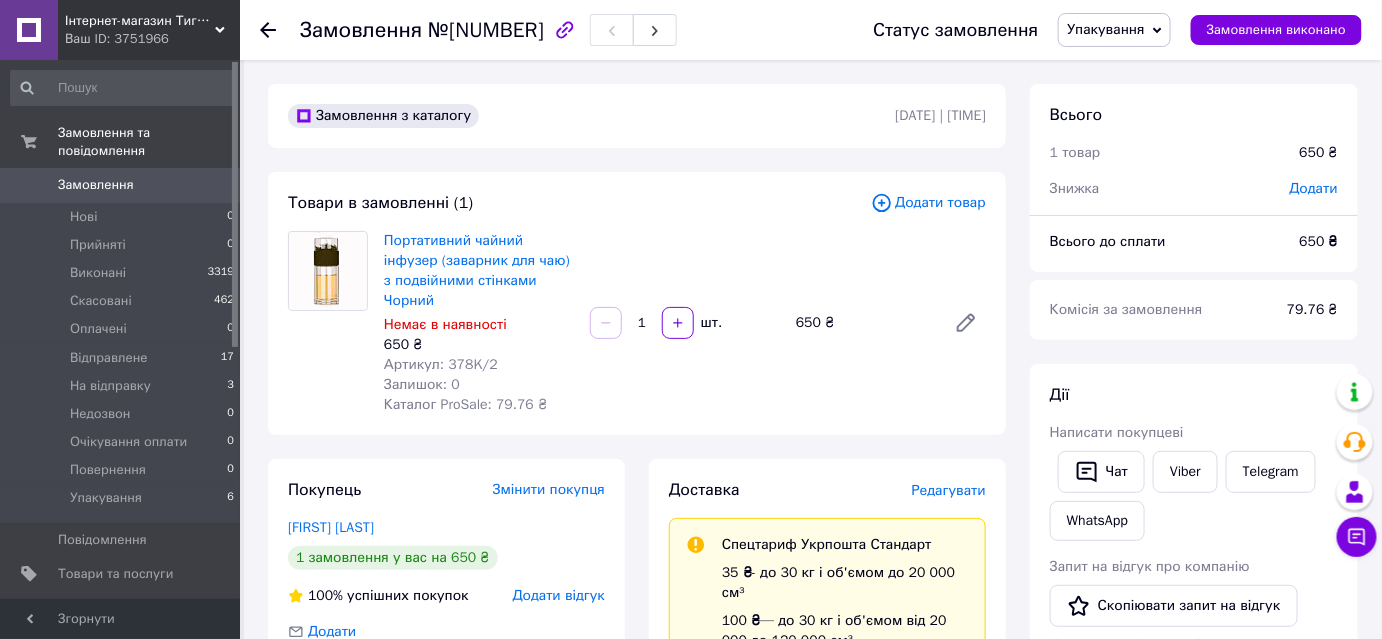 scroll, scrollTop: 559, scrollLeft: 0, axis: vertical 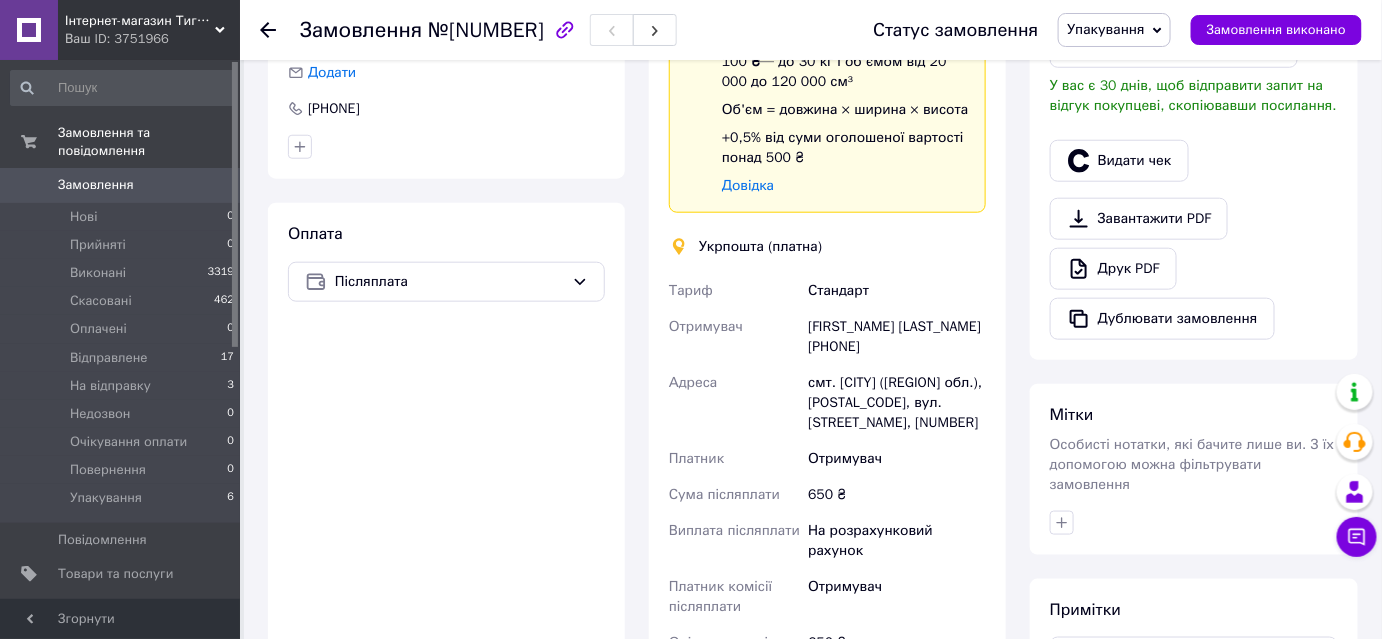 click on "[PHONE]" at bounding box center [446, 109] 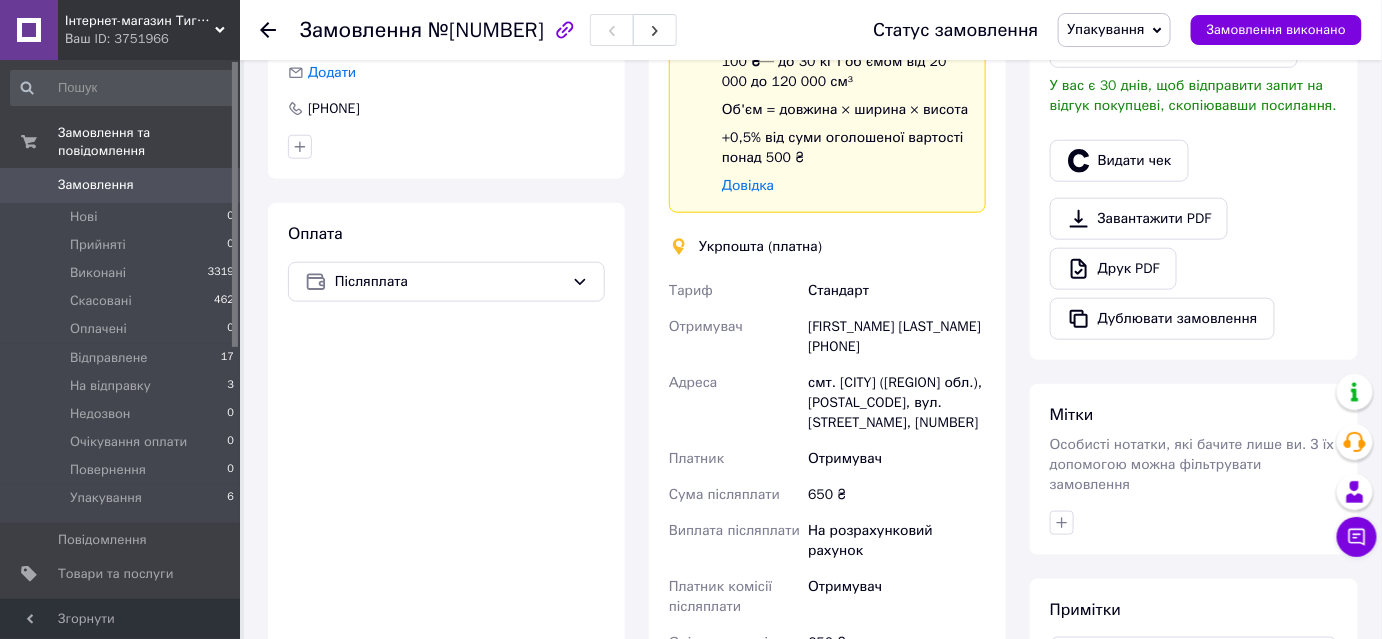 click on "Оплата Післяплата" at bounding box center [446, 538] 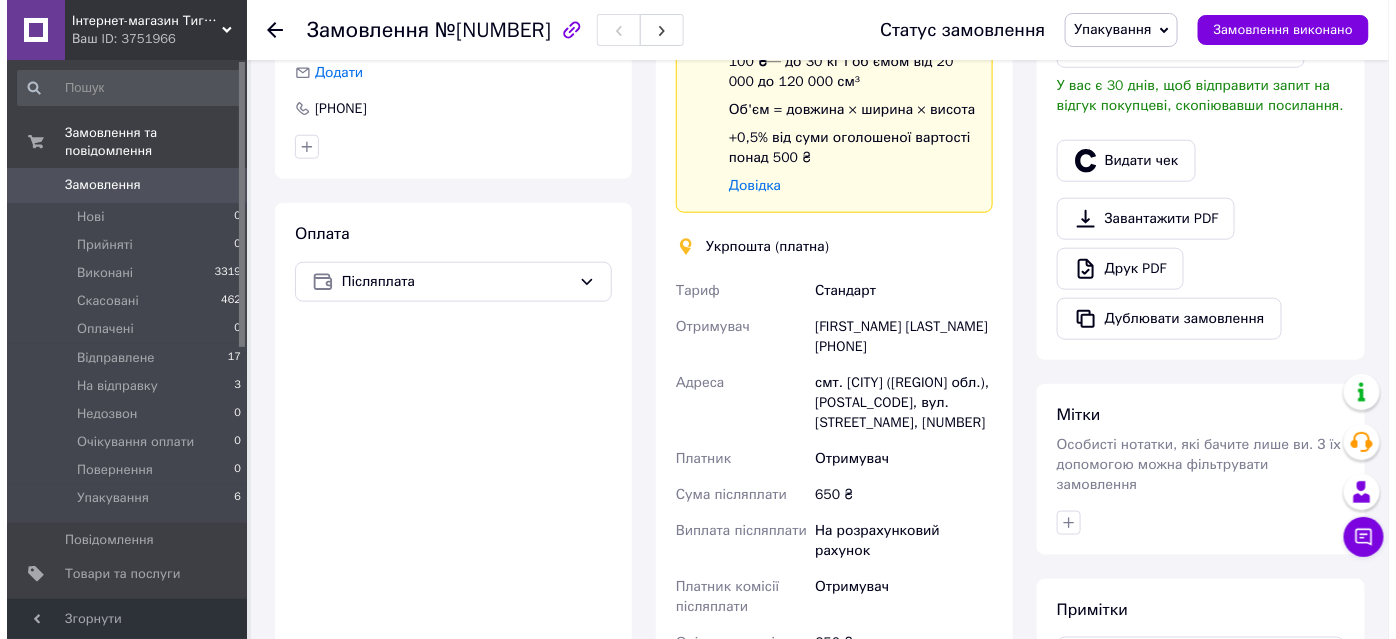 scroll, scrollTop: 0, scrollLeft: 0, axis: both 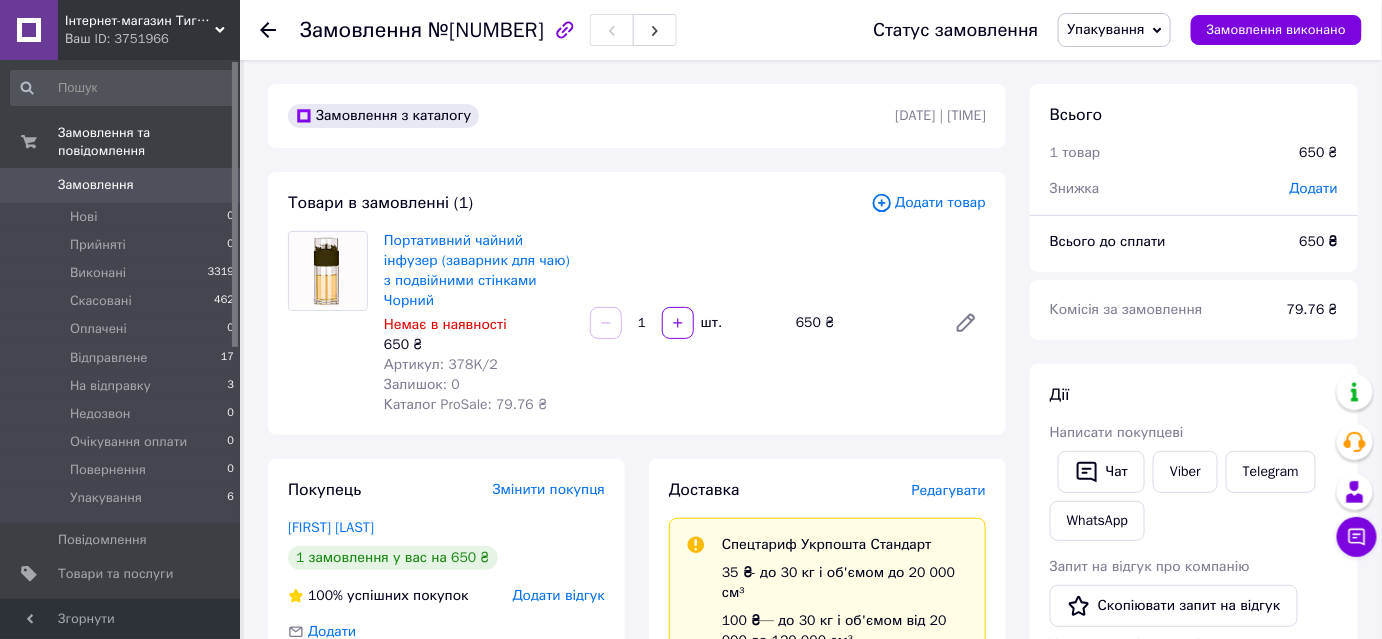 click on "Редагувати" at bounding box center (949, 490) 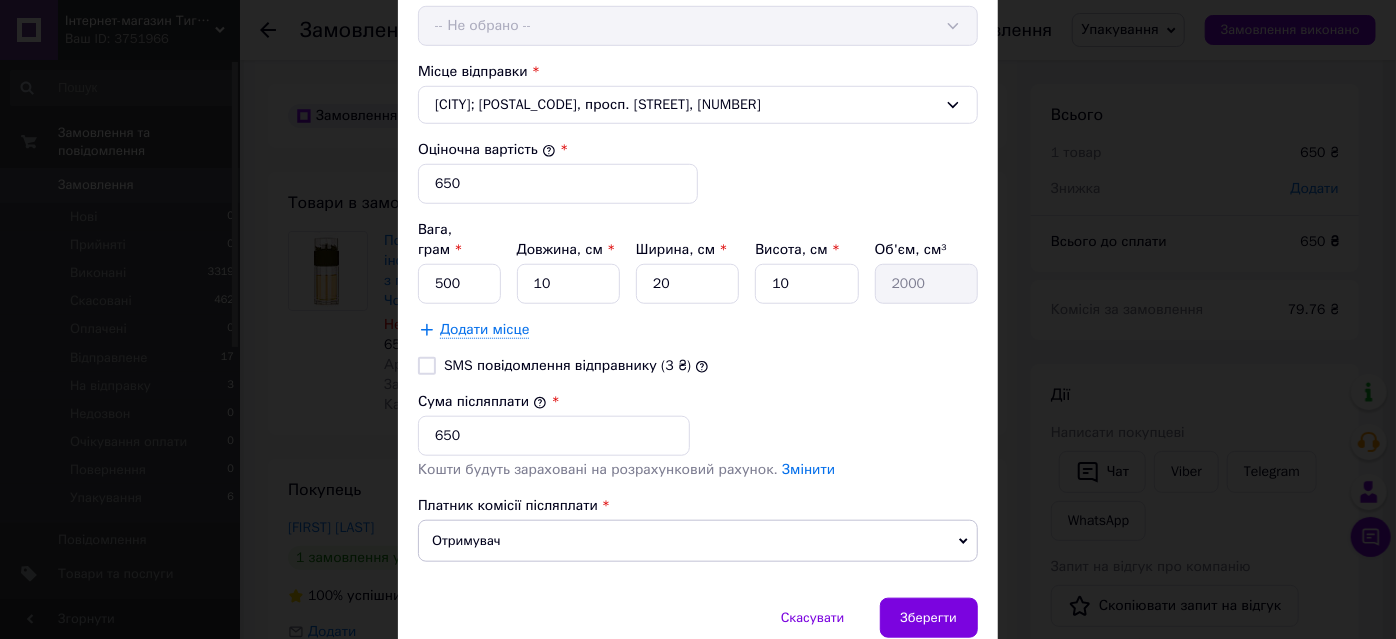 scroll, scrollTop: 789, scrollLeft: 0, axis: vertical 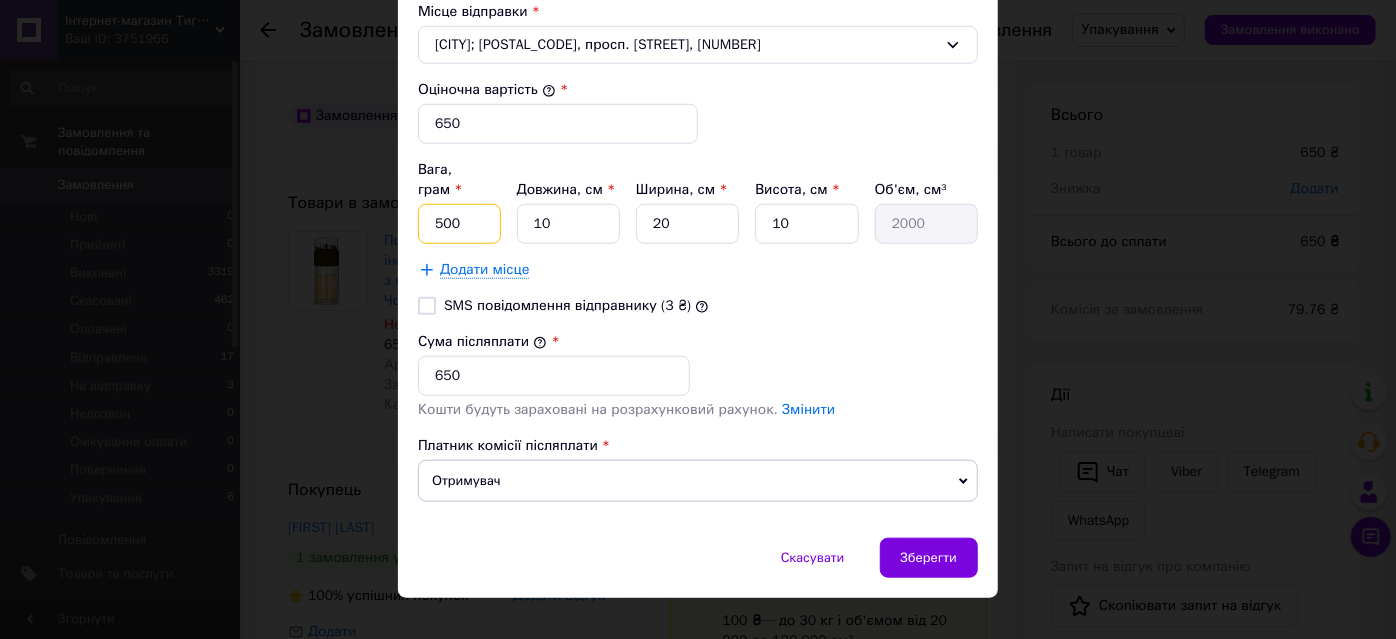 drag, startPoint x: 430, startPoint y: 204, endPoint x: 457, endPoint y: 204, distance: 27 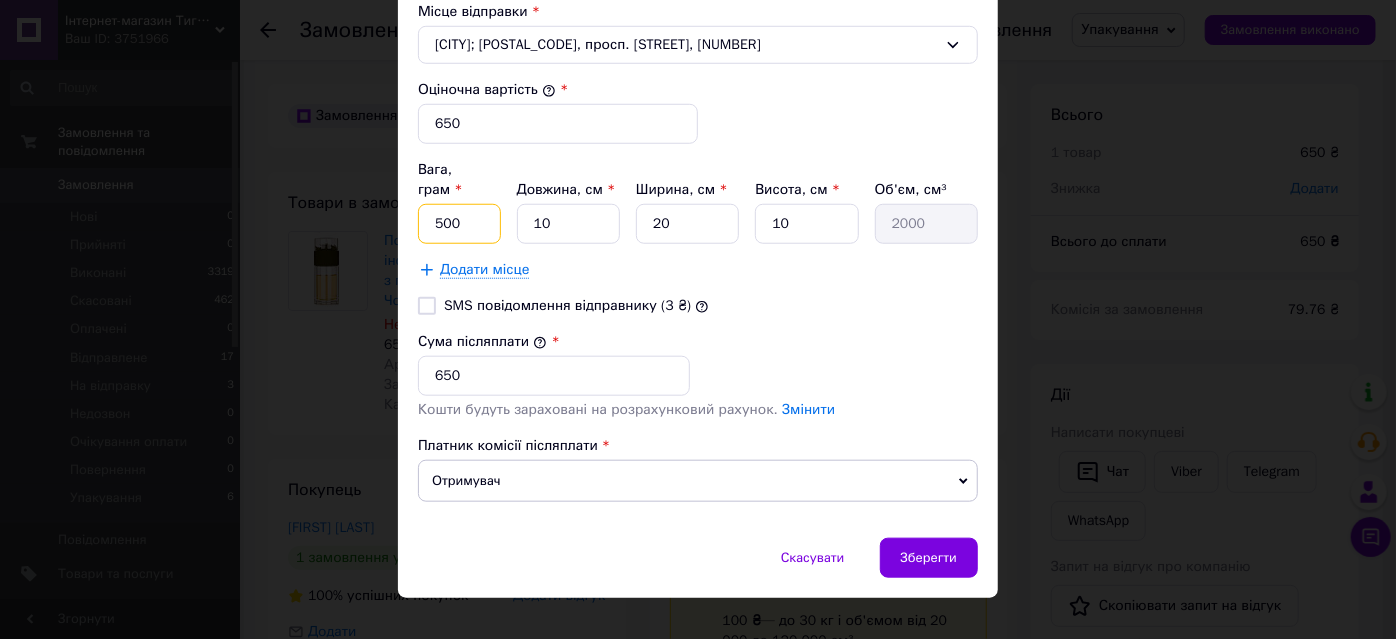 click on "500" at bounding box center [459, 224] 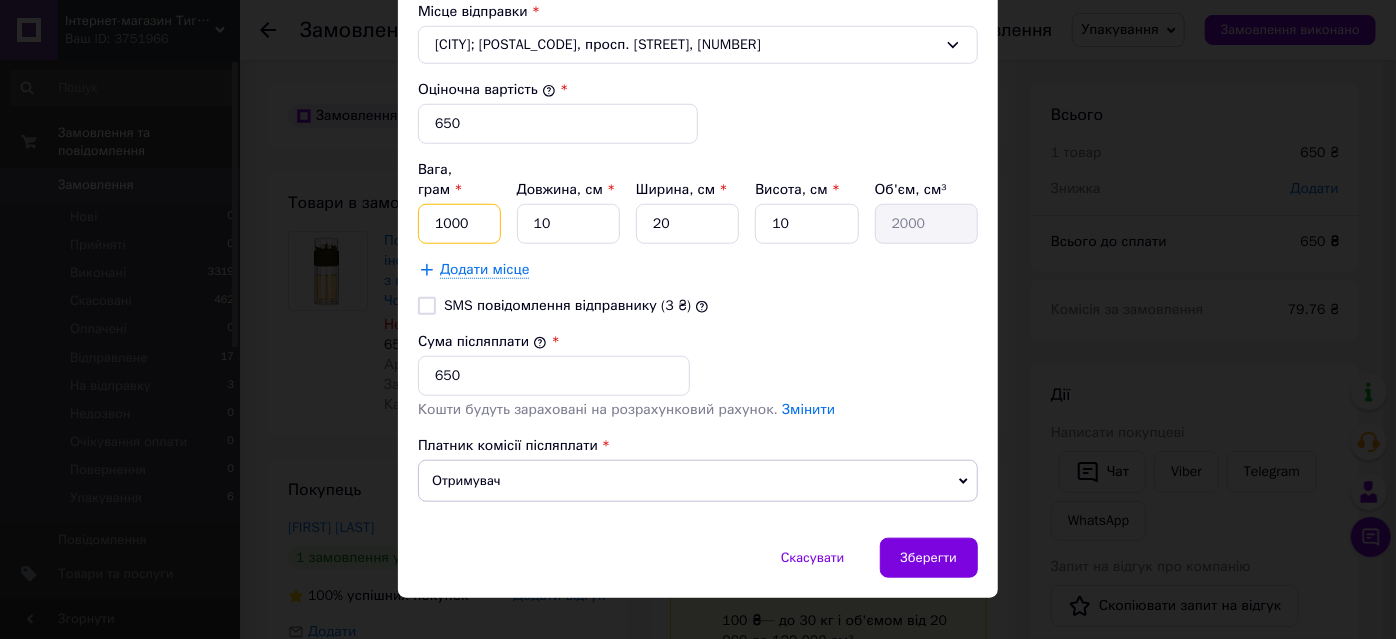 type on "1000" 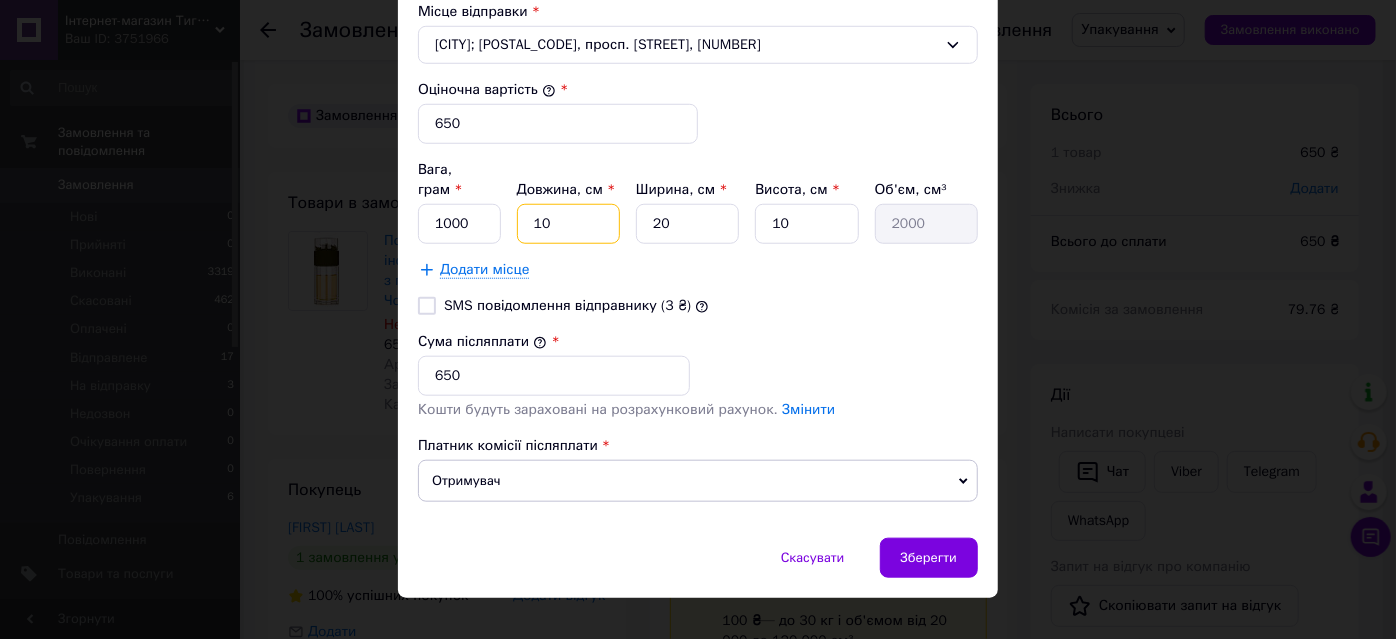 click on "10" at bounding box center [568, 224] 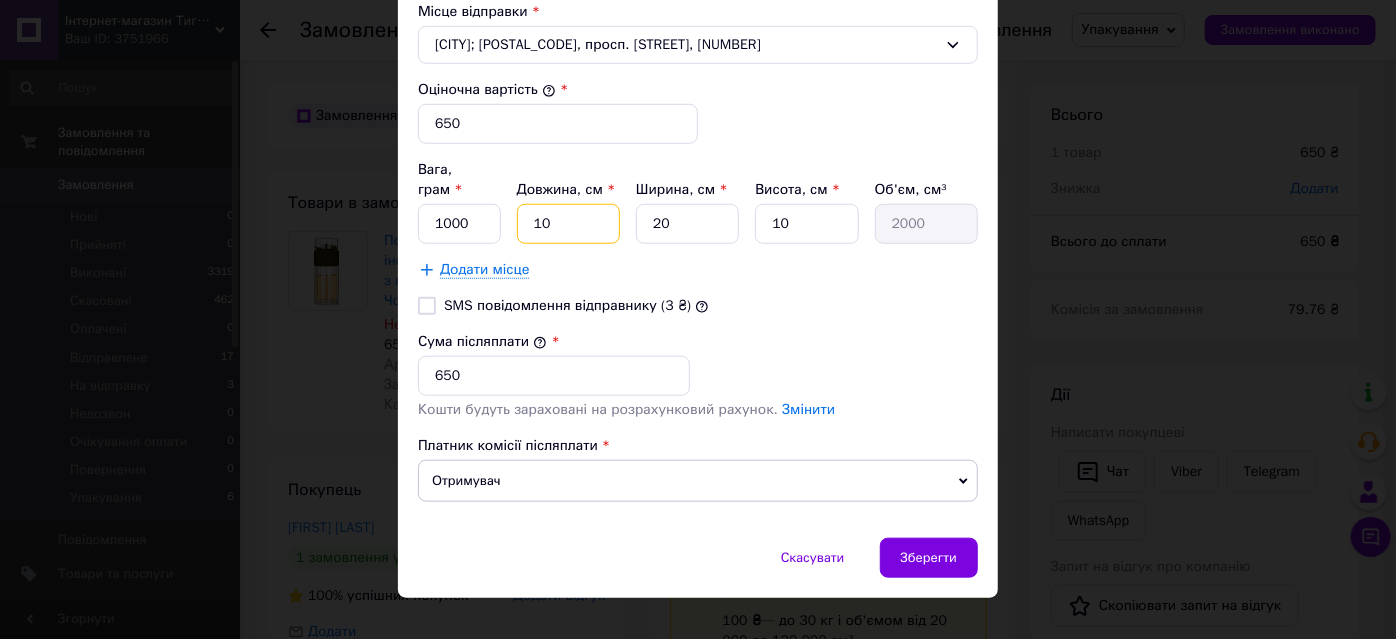 type on "2" 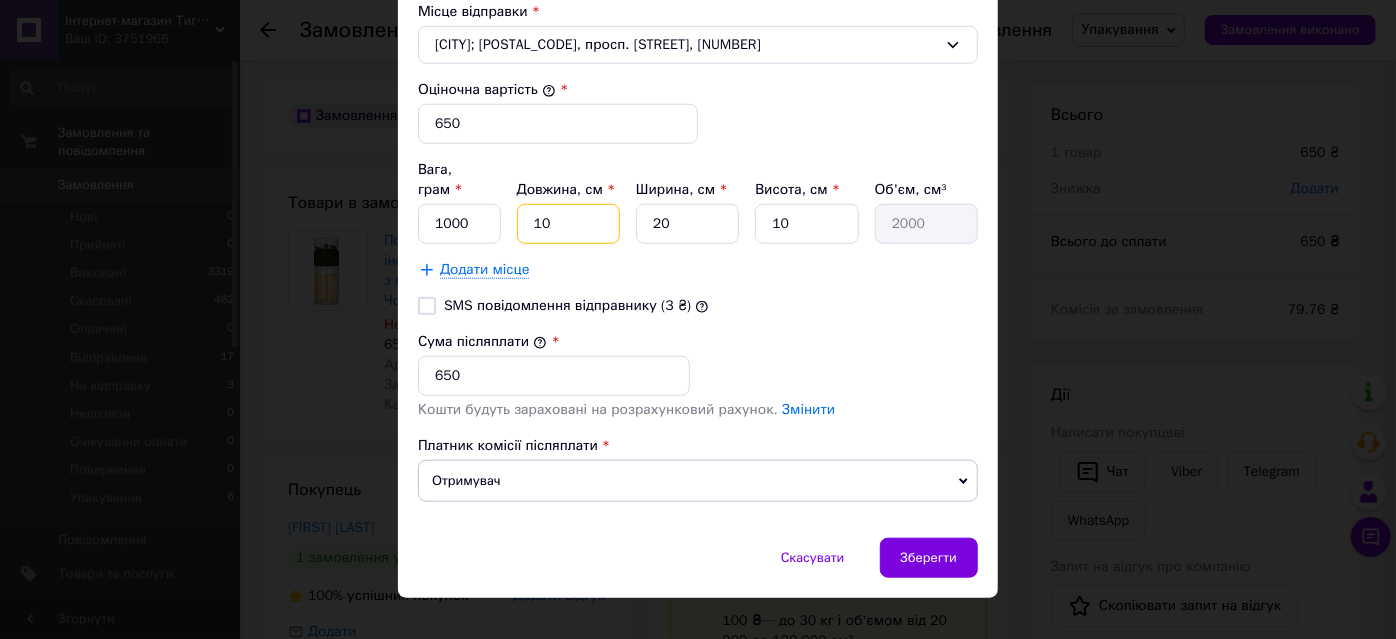 type on "400" 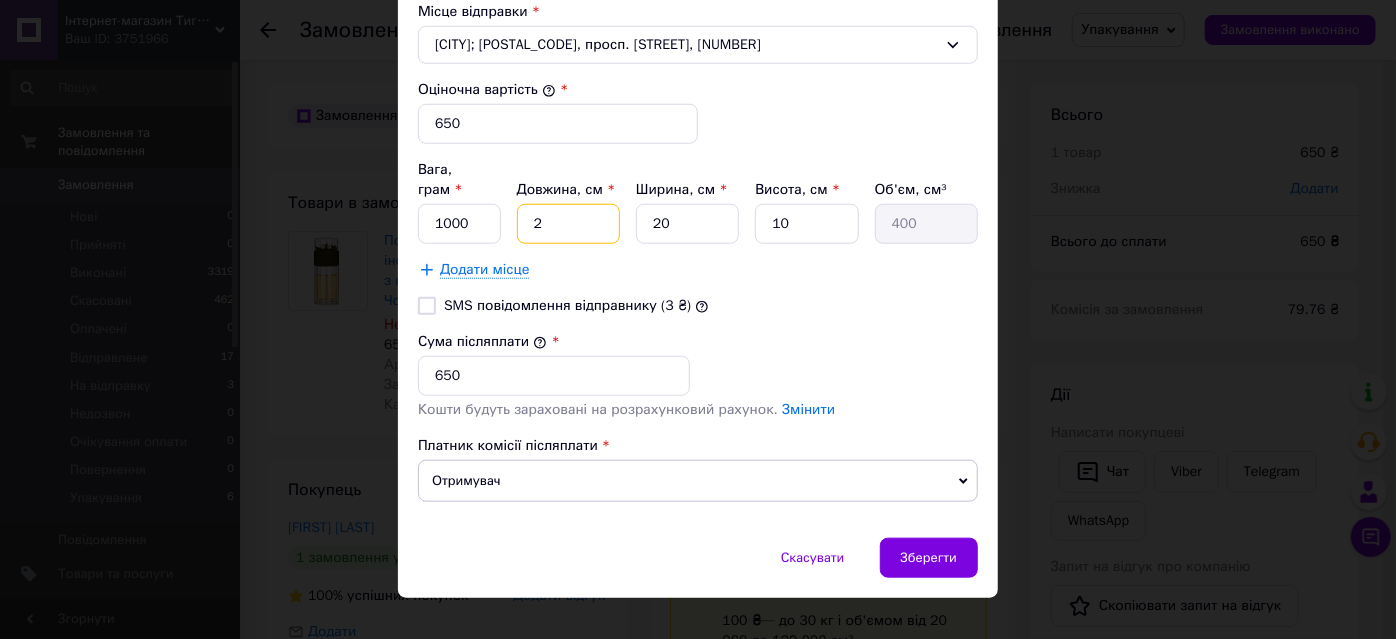 type on "26" 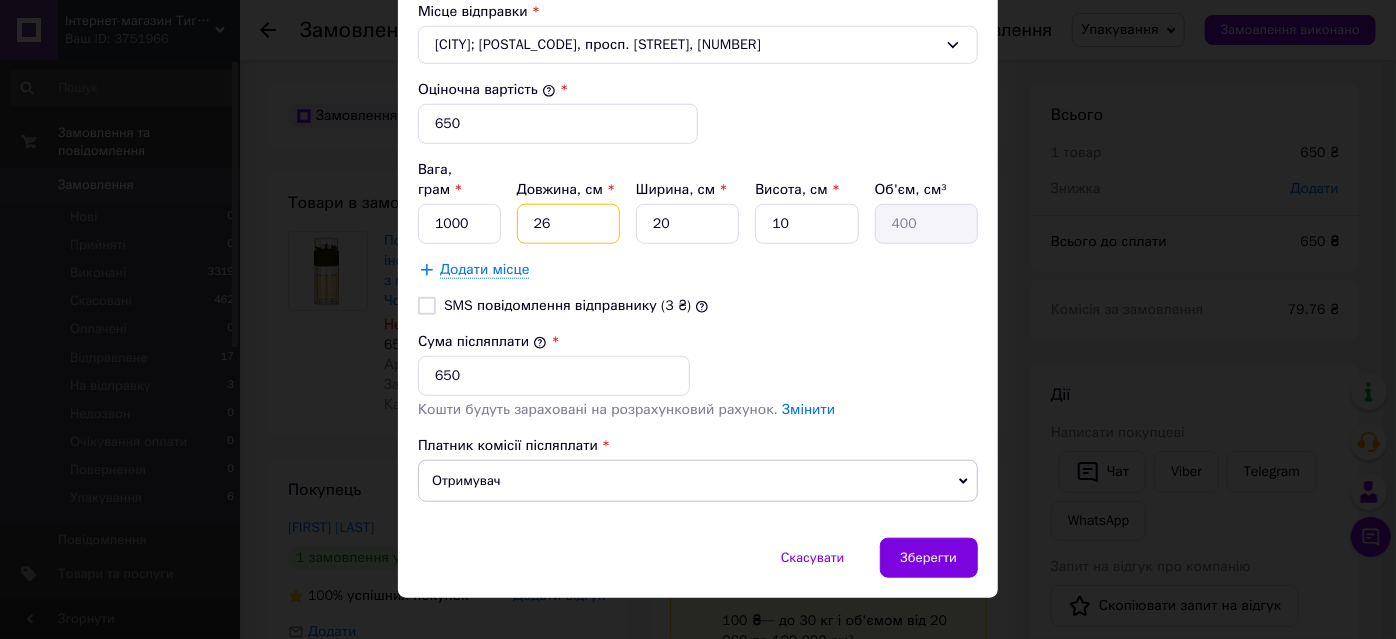 type on "5200" 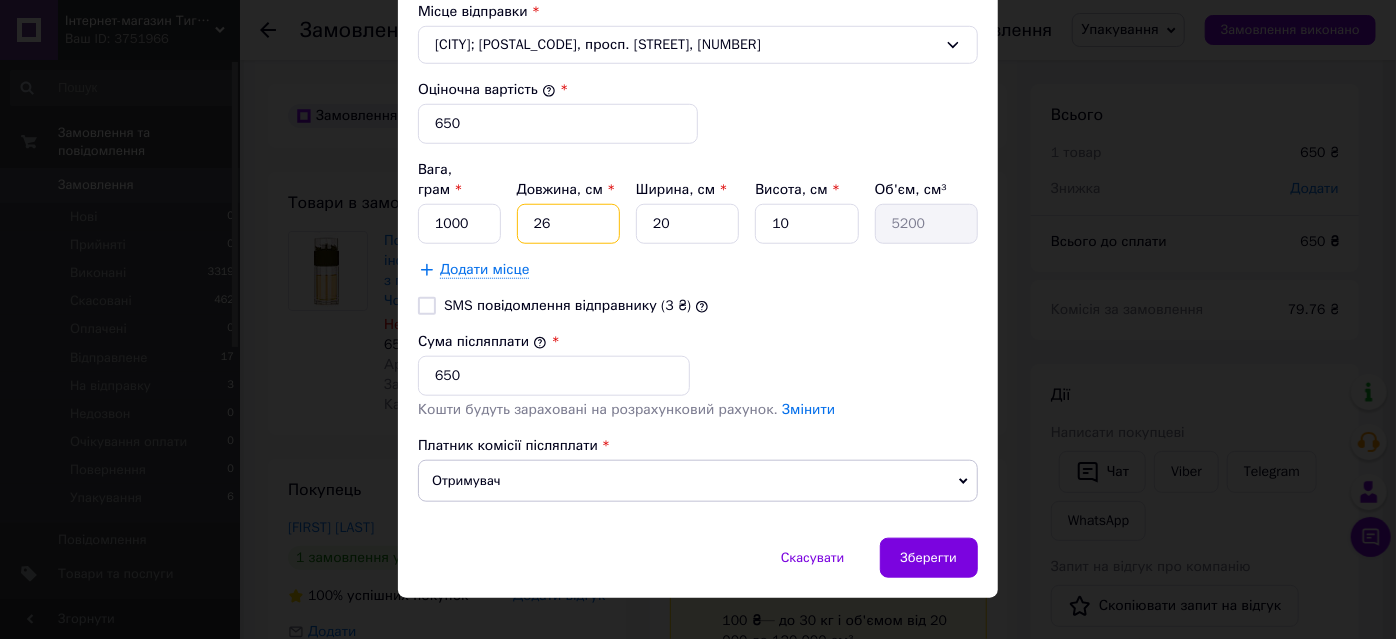 type on "26" 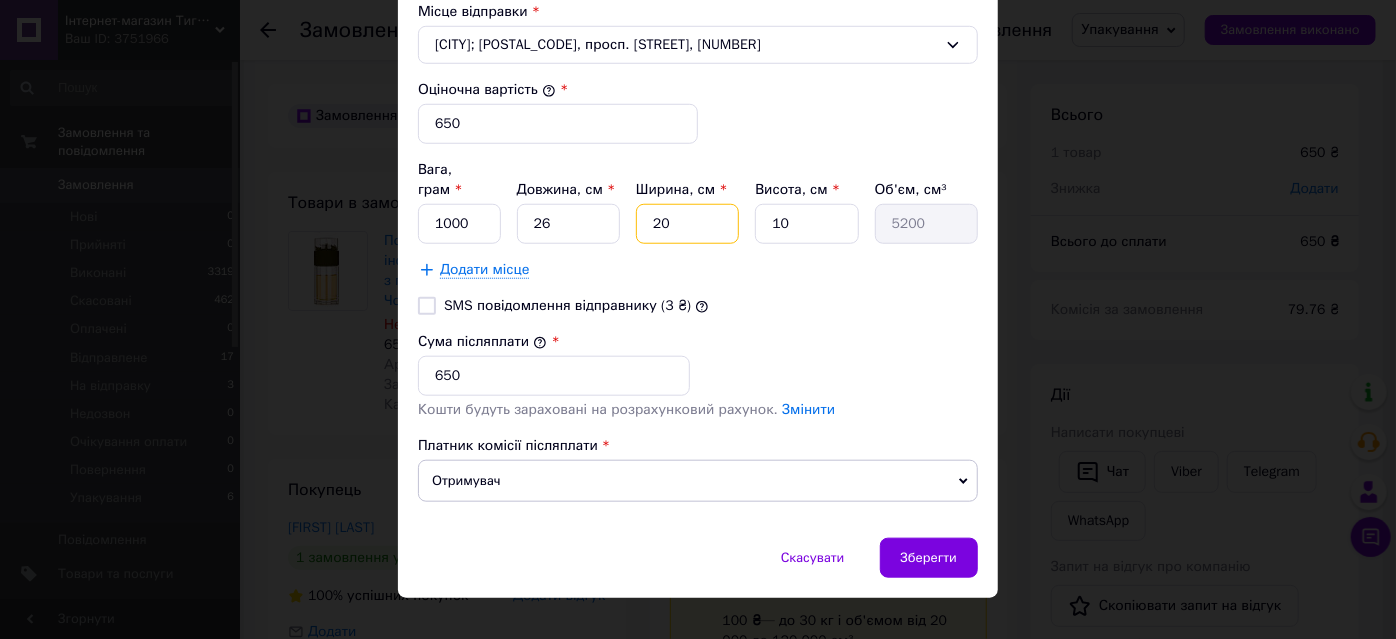 click on "20" at bounding box center [687, 224] 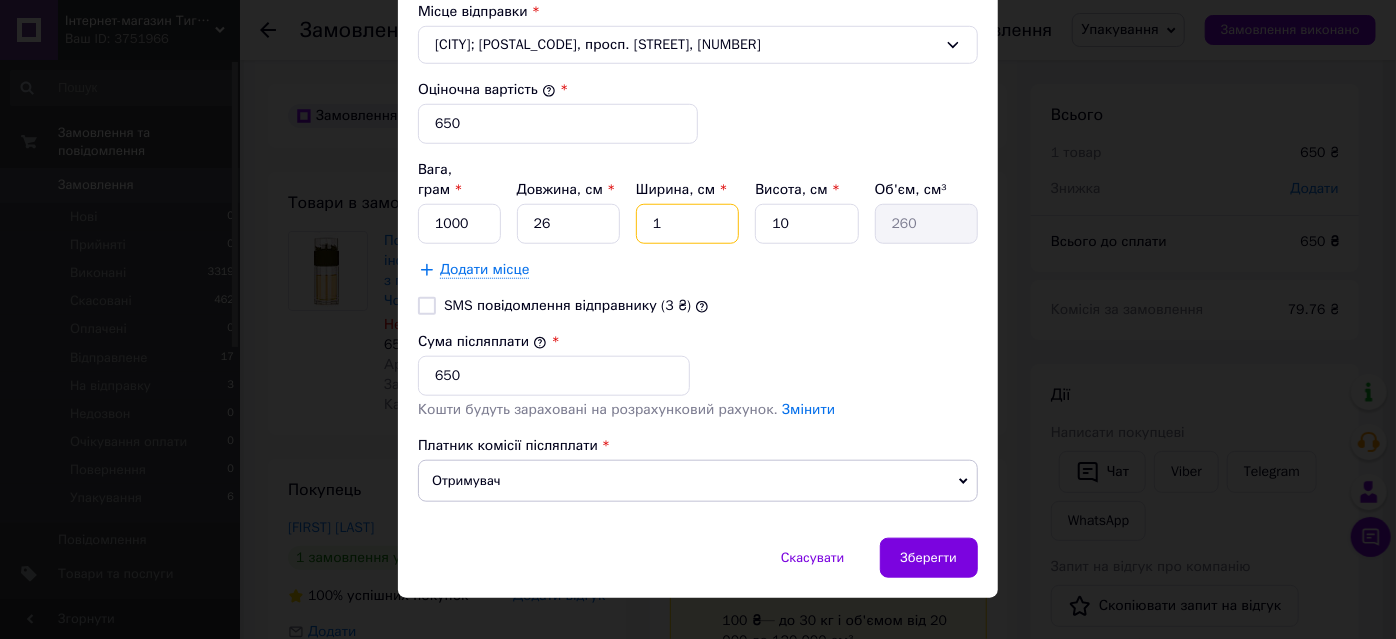 type on "10" 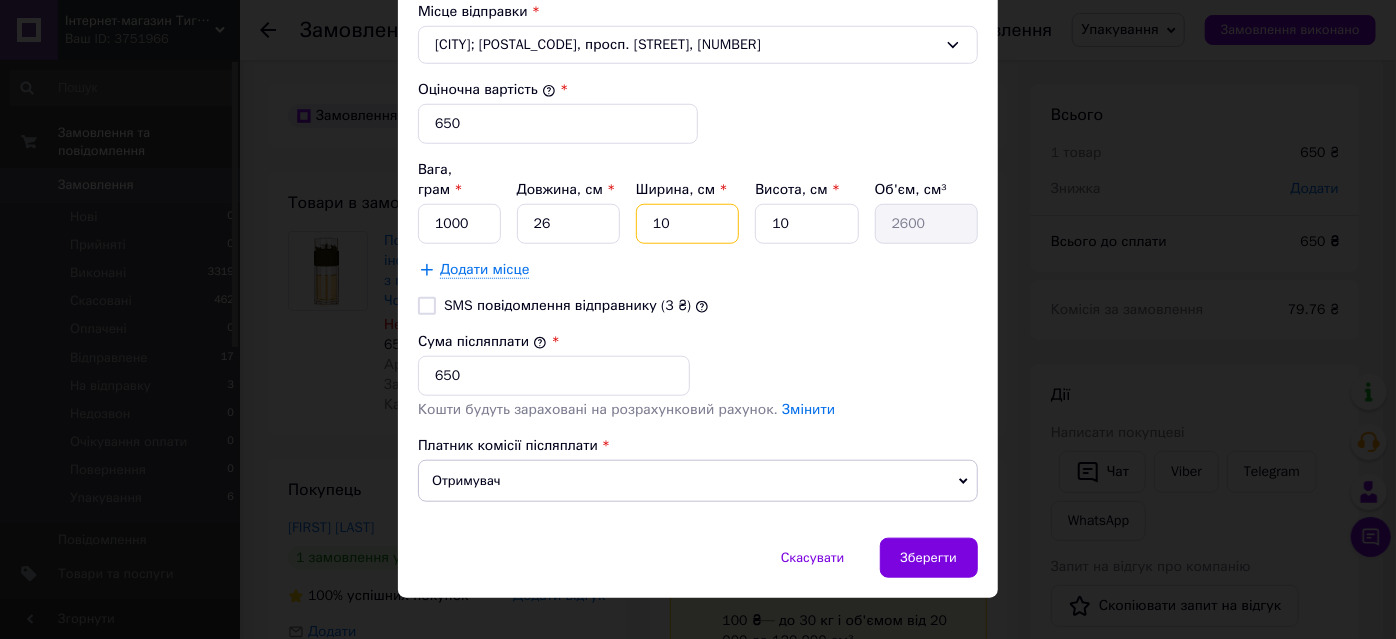 type on "10" 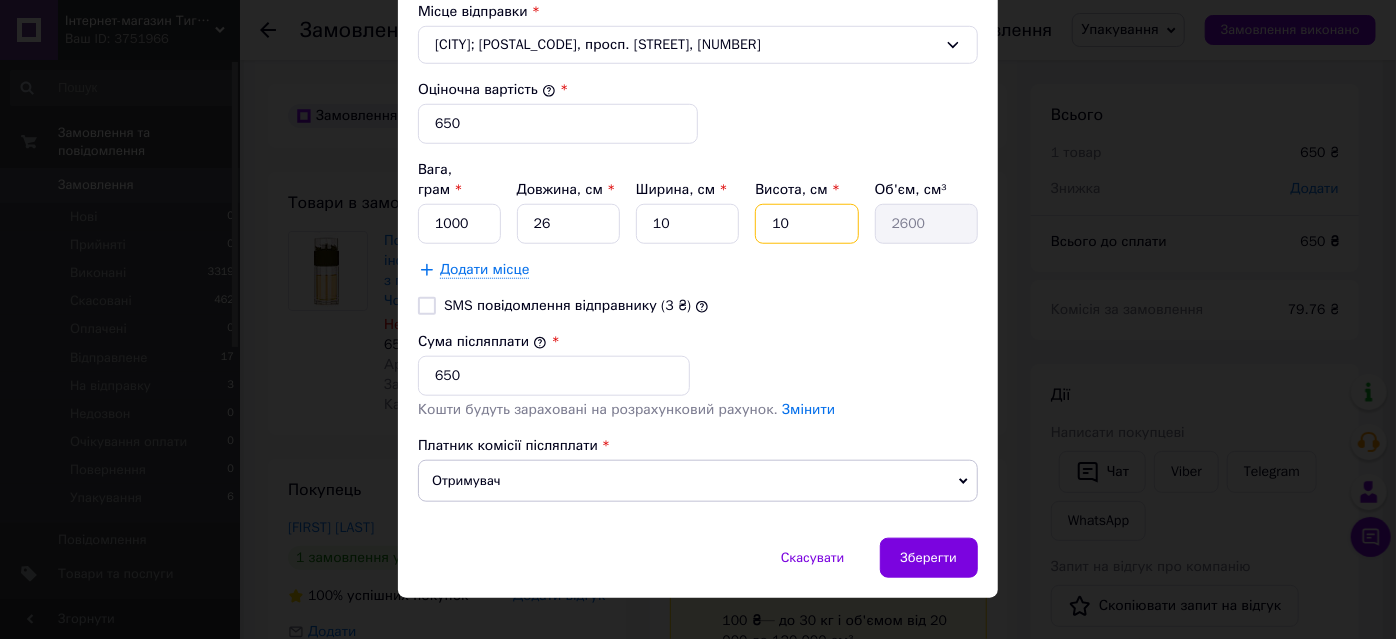 click on "10" at bounding box center (806, 224) 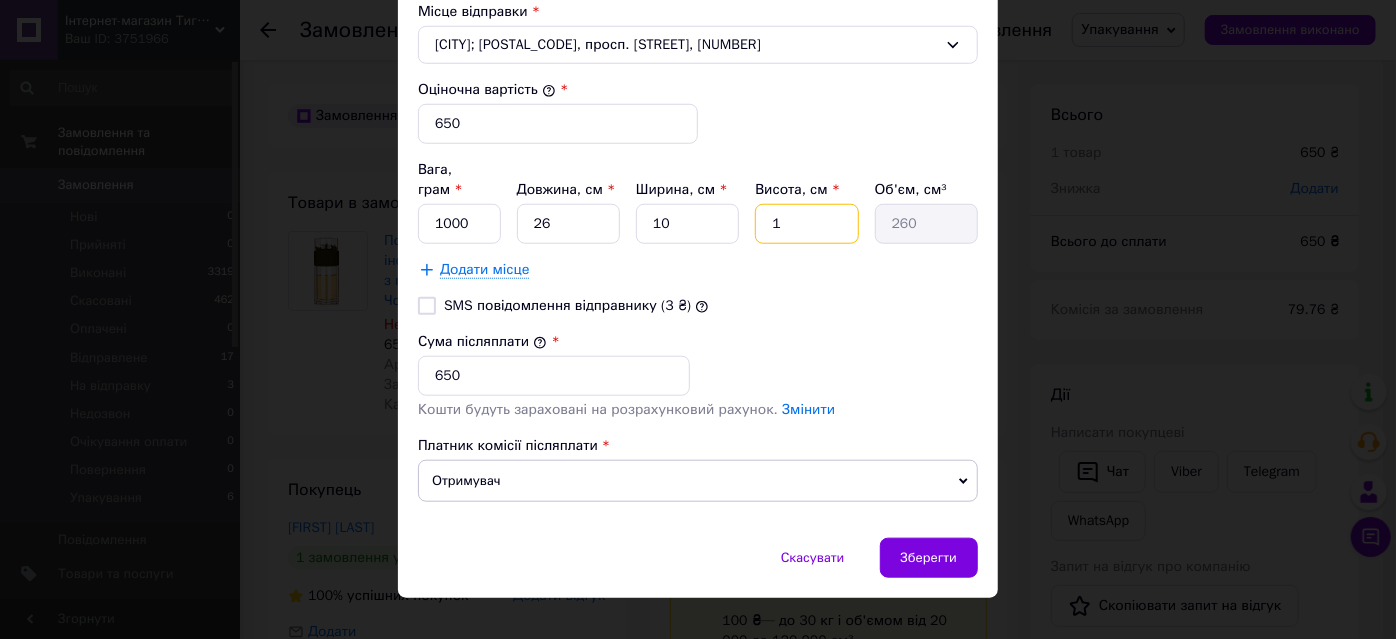 type on "11" 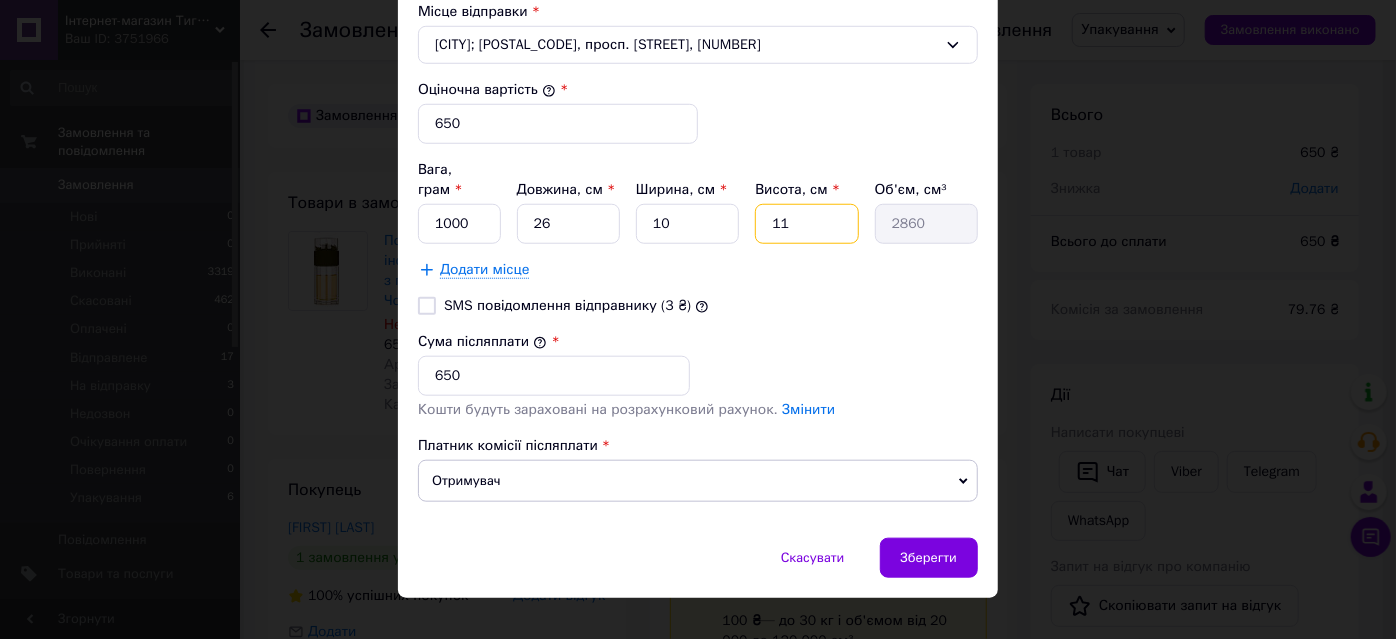 type on "11" 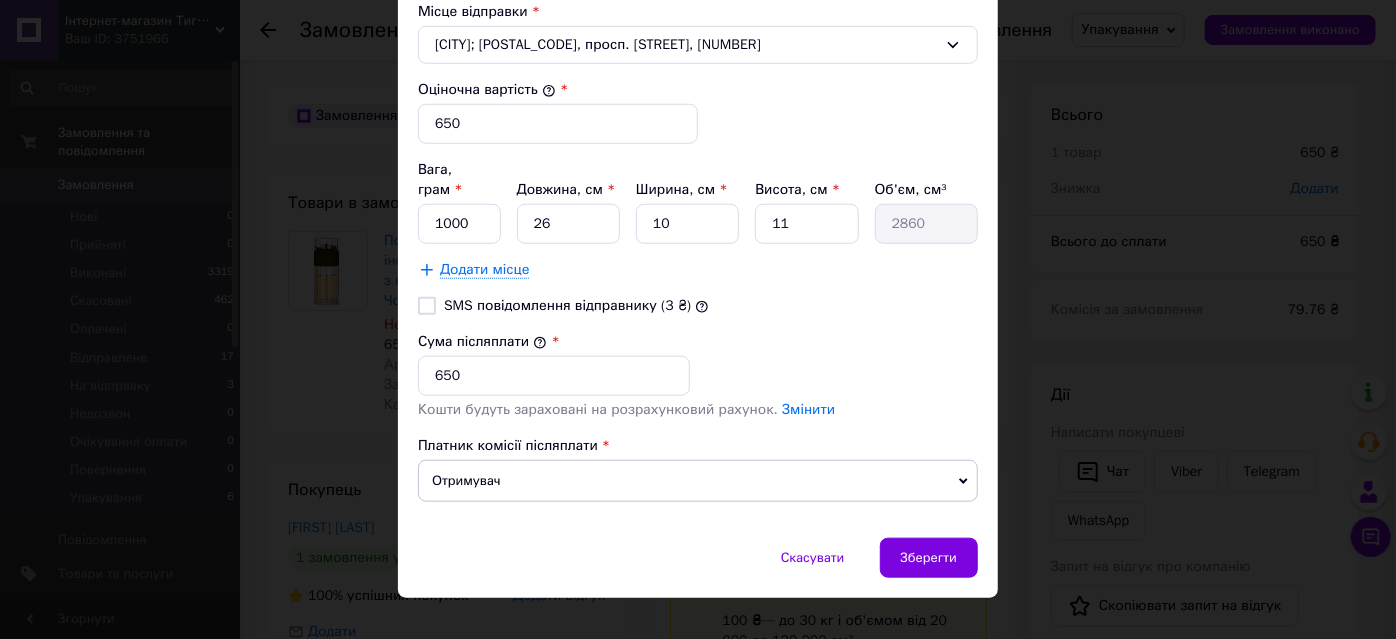 click on "Тариф     * Стандарт Платник   * Отримувач Прізвище отримувача   * [LAST_NAME] Ім'я отримувача   * [FIRST_NAME] По батькові отримувача Телефон отримувача   * [PHONE] Тип доставки     * Склад - склад Місто смт. [CITY] ([REGION] обл.) Відділення [POSTAL_CODE], вул. [STREET_NAME], [NUMBER] Місце відправки   * [CITY]; [POSTAL_CODE], просп. [STREET_NAME], [NUMBER] Оціночна вартість     * [PRICE] Вага, грам   * [WEIGHT] Довжина, см   * [LENGTH] Ширина, см   * [WIDTH] Висота, см   * [HEIGHT] Об'єм, см³ [VOLUME] Додати місце SMS повідомлення відправнику (3 ₴)   Сума післяплати     * [PRICE] Кошти будуть зараховані на розрахунковий рахунок.   Змінити Платник комісії післяплати Отримувач" at bounding box center (698, -20) 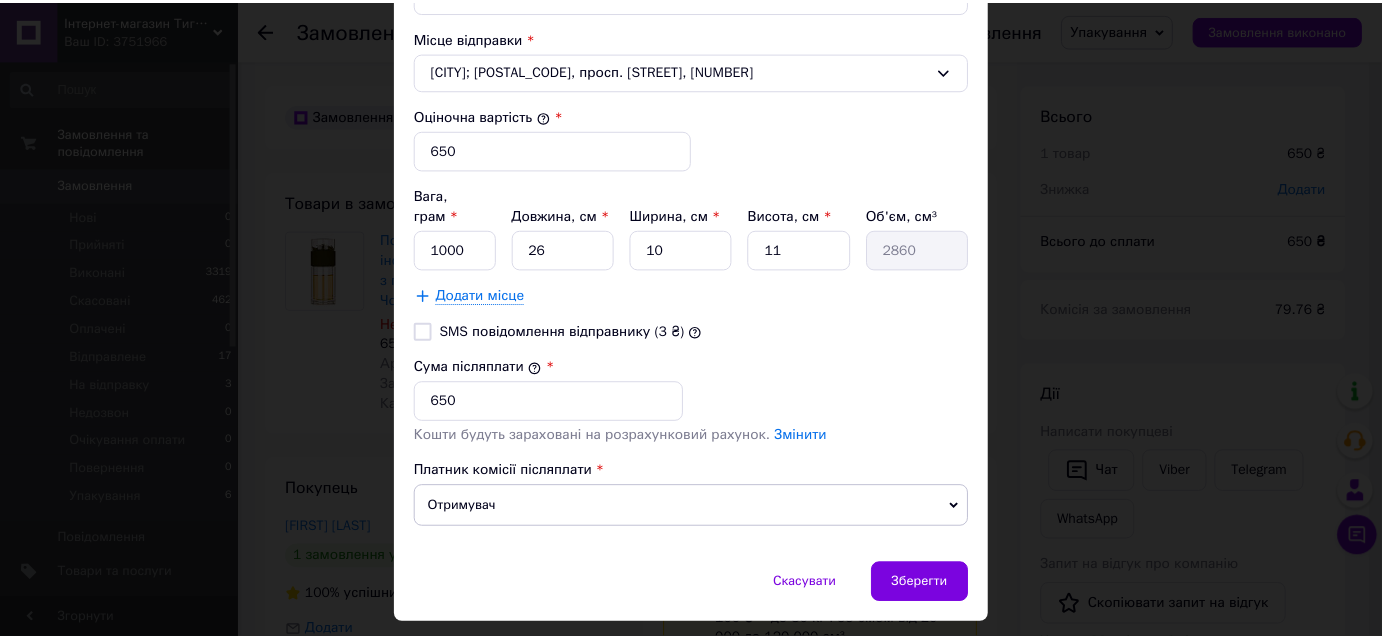 scroll, scrollTop: 789, scrollLeft: 0, axis: vertical 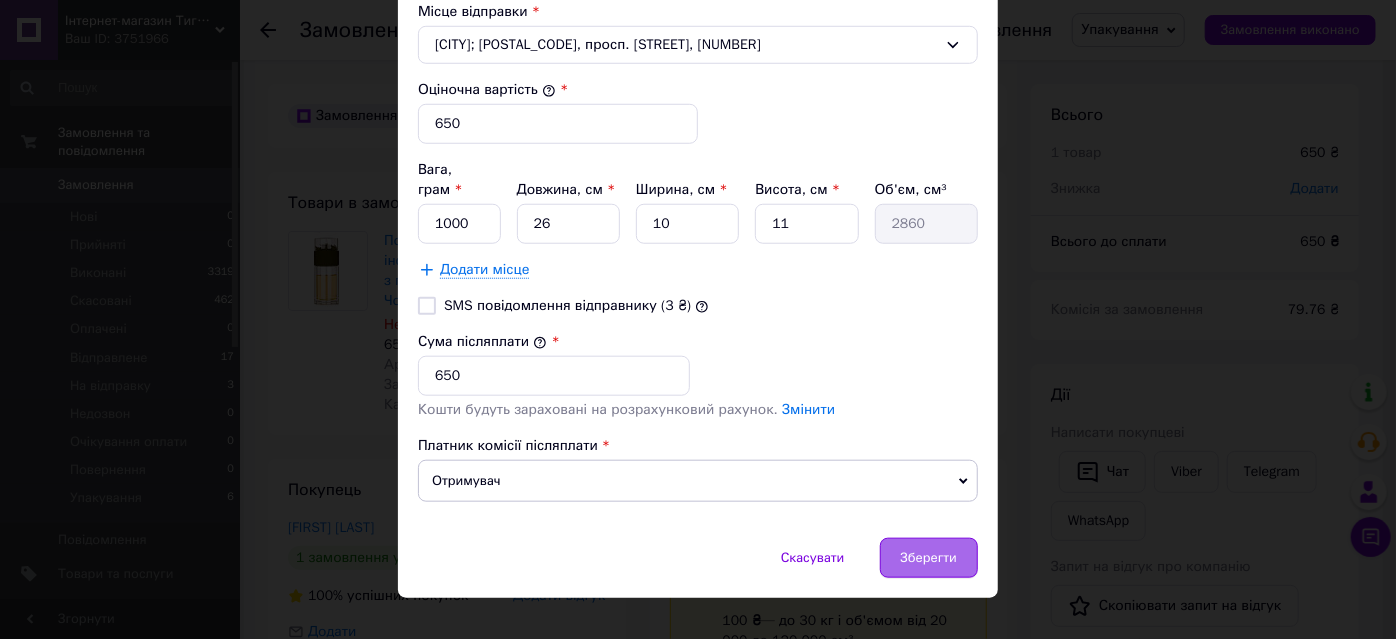 click on "Зберегти" at bounding box center [929, 558] 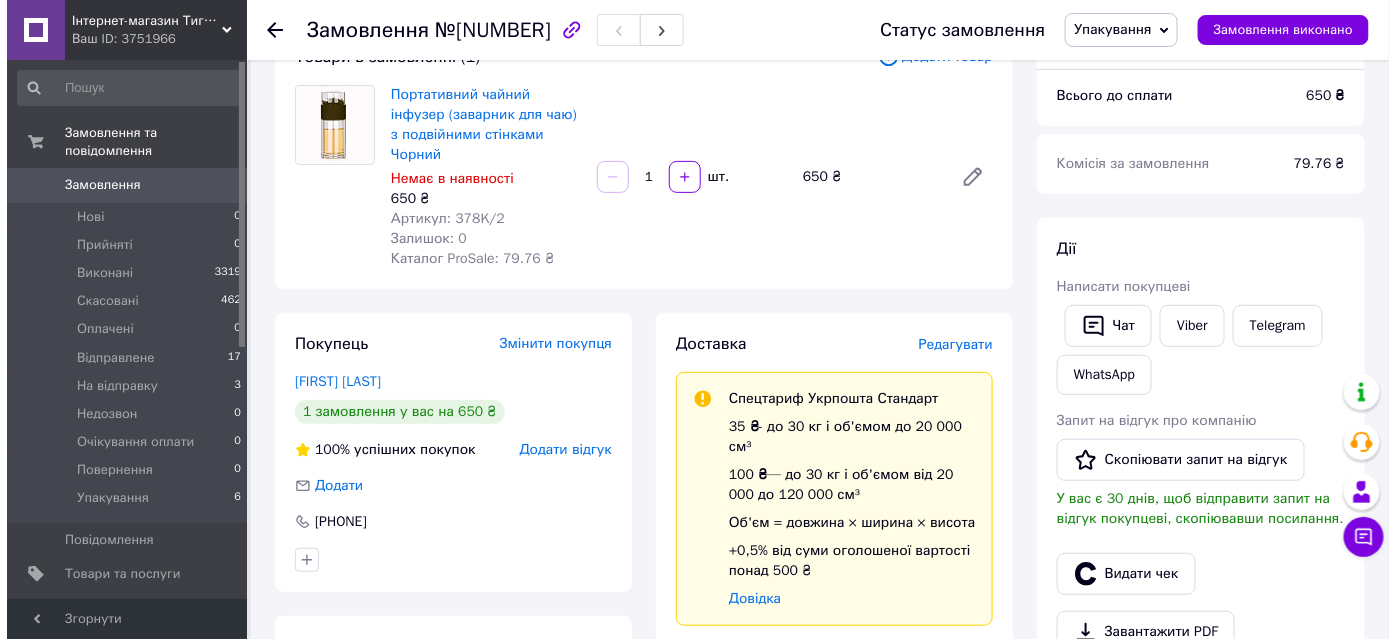 scroll, scrollTop: 0, scrollLeft: 0, axis: both 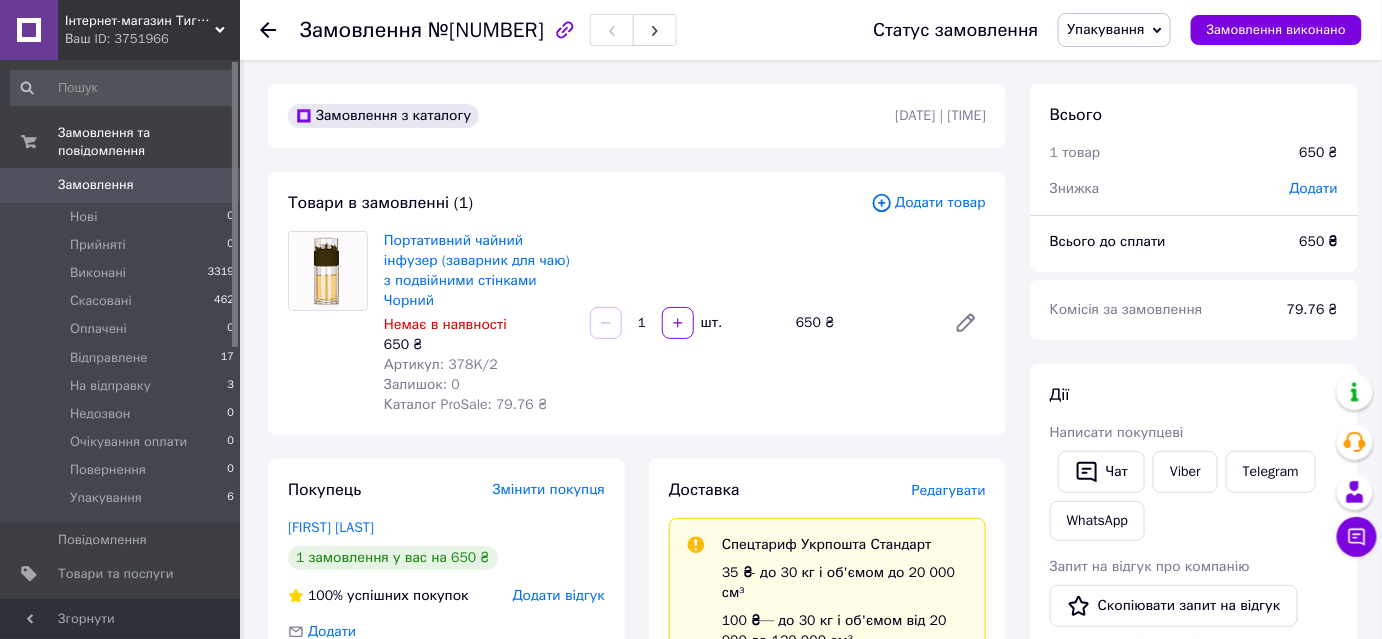 click on "Редагувати" at bounding box center (949, 490) 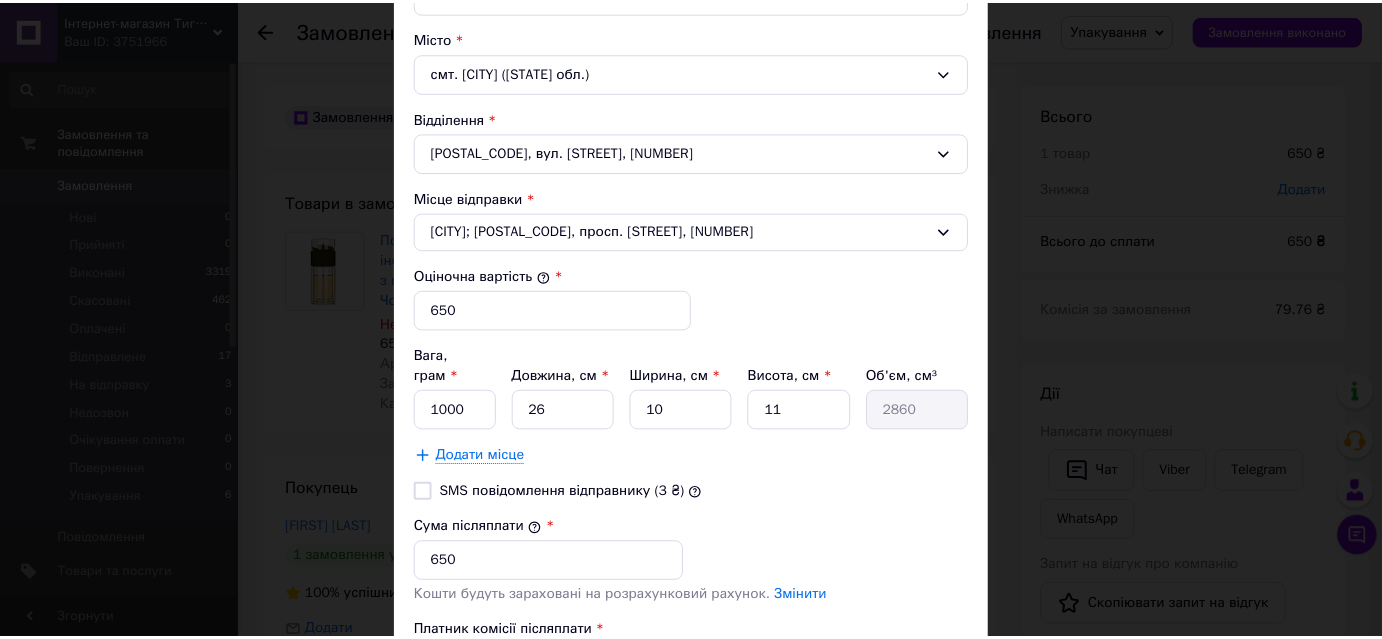 scroll, scrollTop: 789, scrollLeft: 0, axis: vertical 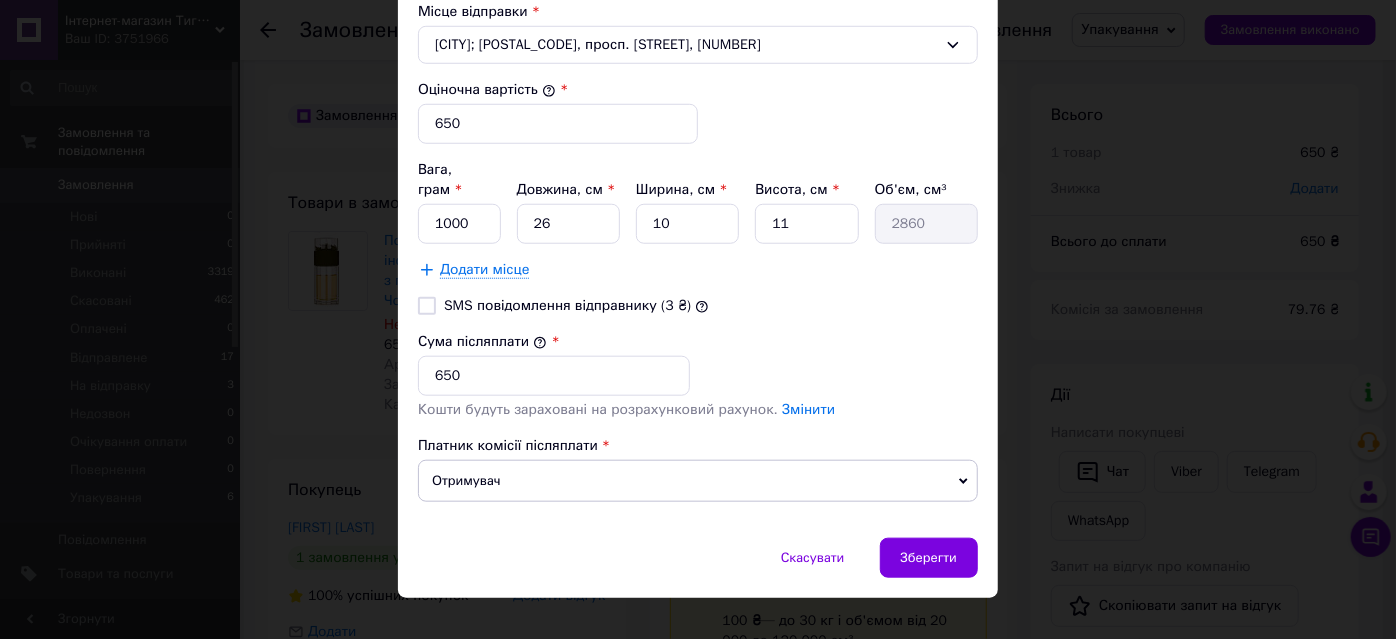 click on "× Редагування доставки Спосіб доставки Укрпошта (платна) Тариф     * Стандарт Платник   * Отримувач Прізвище отримувача   * [LAST] Ім’я отримувача   * [FIRST] По батькові отримувача Телефон отримувача   * [PHONE] Тип доставки     * Склад - склад Місто [CITY] ([REGION]) Відділення [POSTAL_CODE], [STREET_TYPE] [STREET_NAME], [HOUSE_NUMBER] Місце відправки   * [CITY]; [POSTAL_CODE], [STREET_TYPE] [STREET_NAME] Оціночна вартість     * 650 Вага, грам   * 1000 Довжина, см   * 26 Ширина, см   * 10 Висота, см   * 11 Обєм, см³ 2860 Додати місце SMS повідомлення відправнику (3 ₴)   Сума післяплати     * 650   Змінити Платник комісії післяплати" at bounding box center [698, 319] 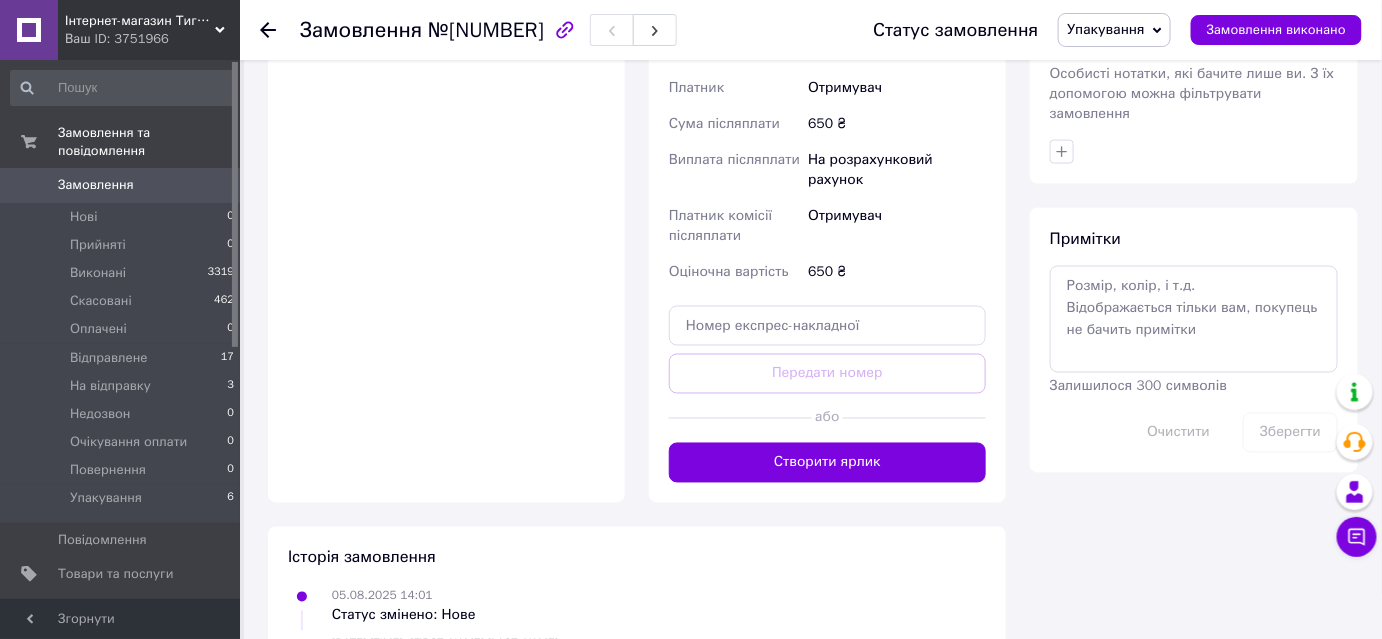 scroll, scrollTop: 1060, scrollLeft: 0, axis: vertical 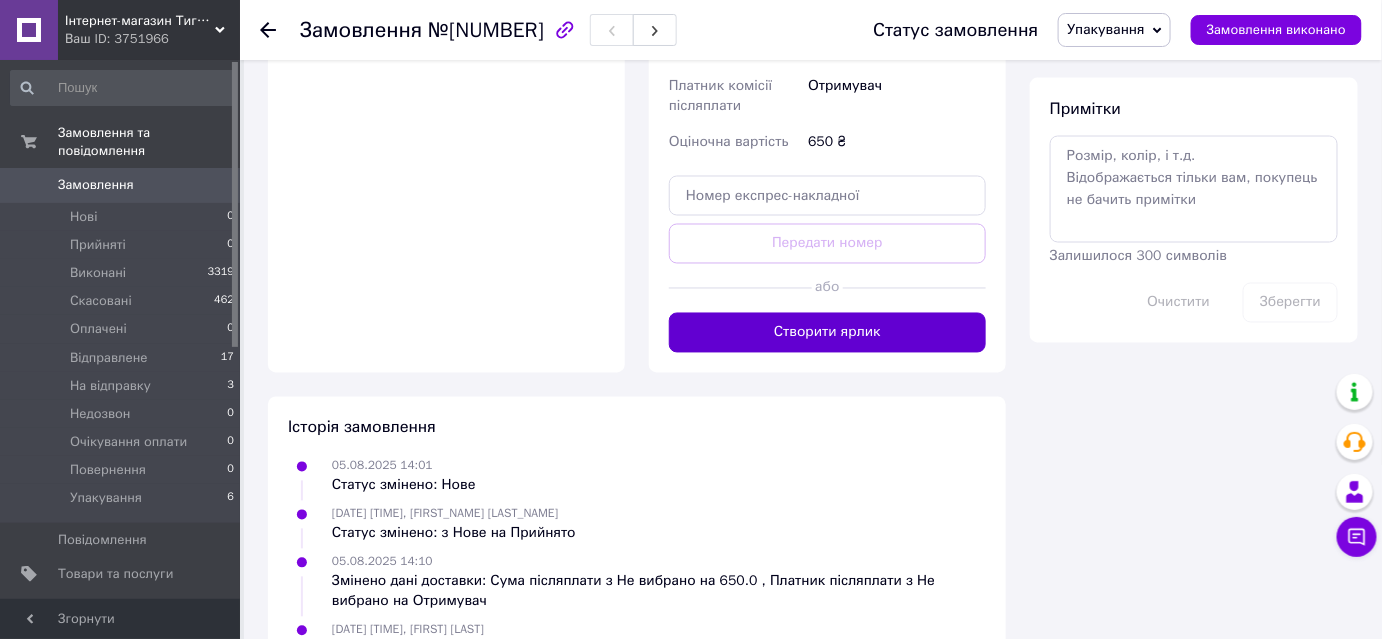 click on "Створити ярлик" at bounding box center [827, 333] 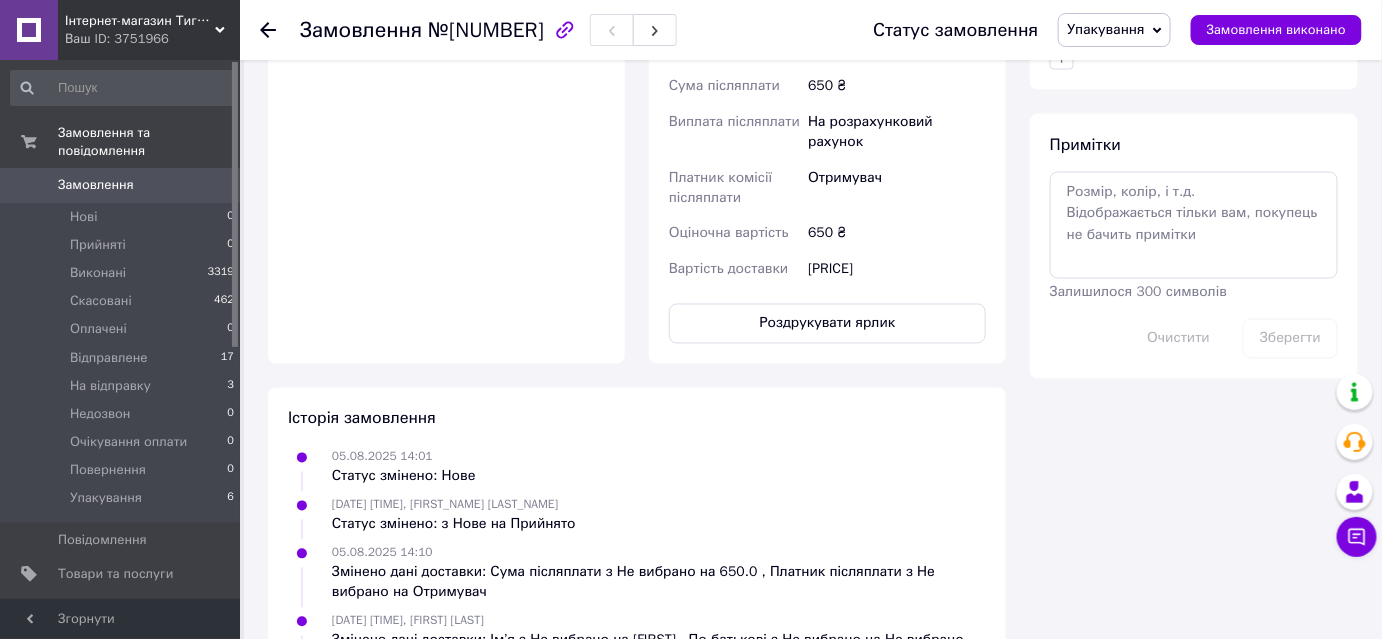 click on "Роздрукувати ярлик" at bounding box center [827, 324] 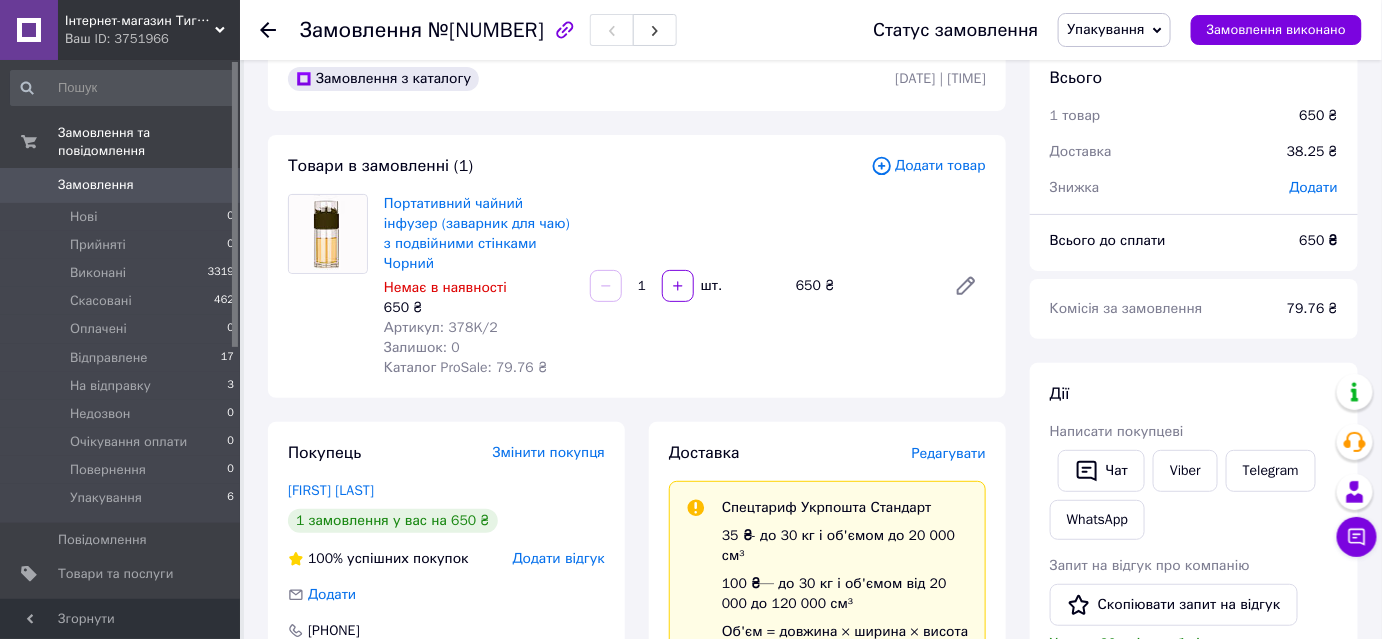 scroll, scrollTop: 0, scrollLeft: 0, axis: both 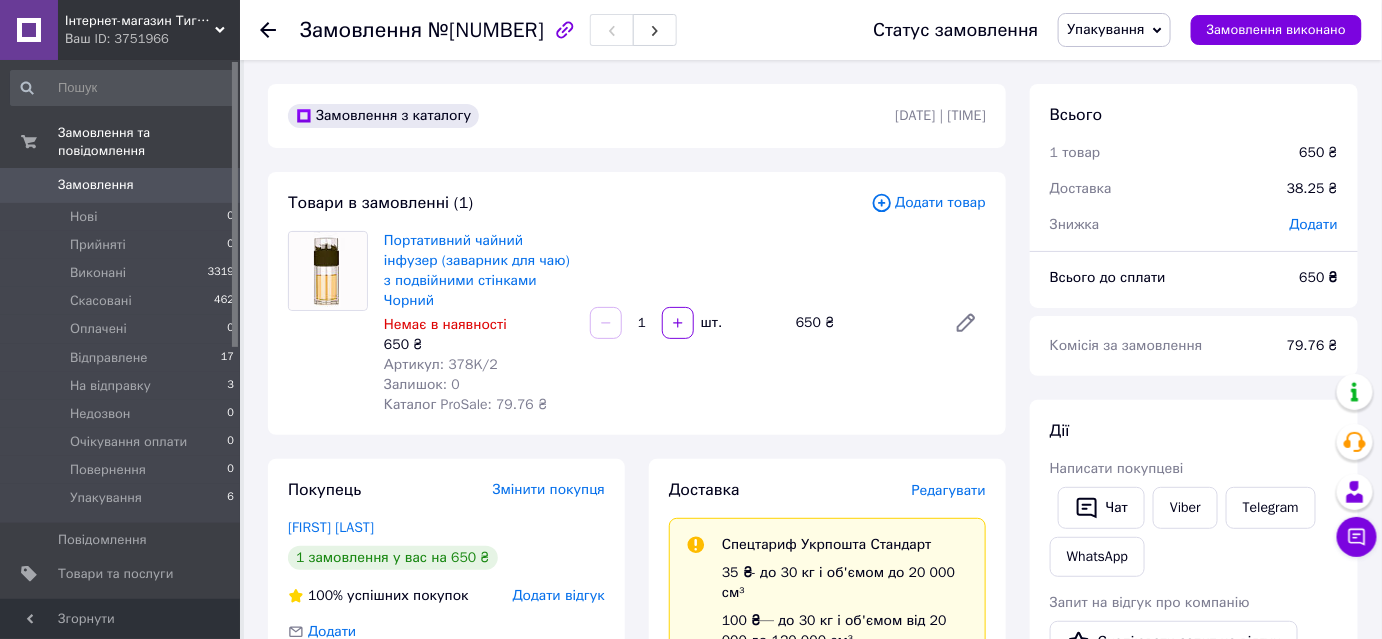 click on "Товари в замовленні (1)" at bounding box center (579, 203) 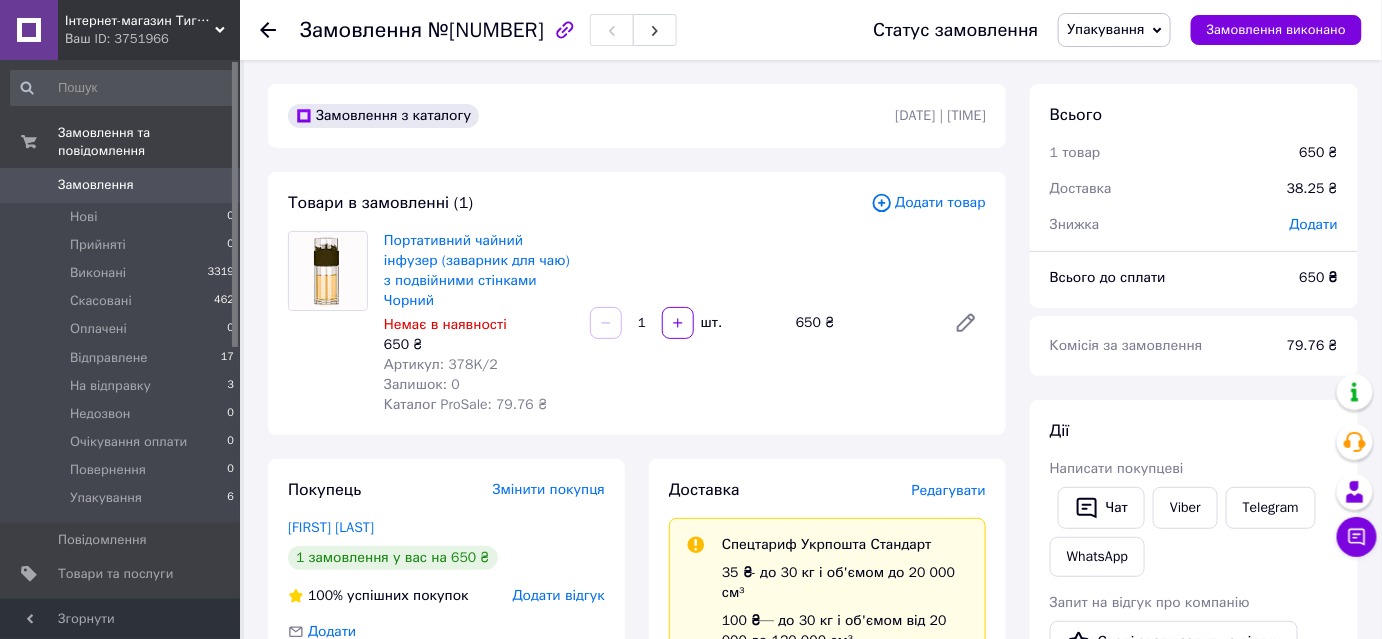 click on "Товари в замовленні (1) Додати товар Портативний чайний інфузер (заварник для чаю) з подвійними стінками Чорний Немає в наявності 650 ₴ Артикул: 378K/2 Залишок: 0 Каталог ProSale: 79.76 ₴  1   шт. 650 ₴" at bounding box center (637, 303) 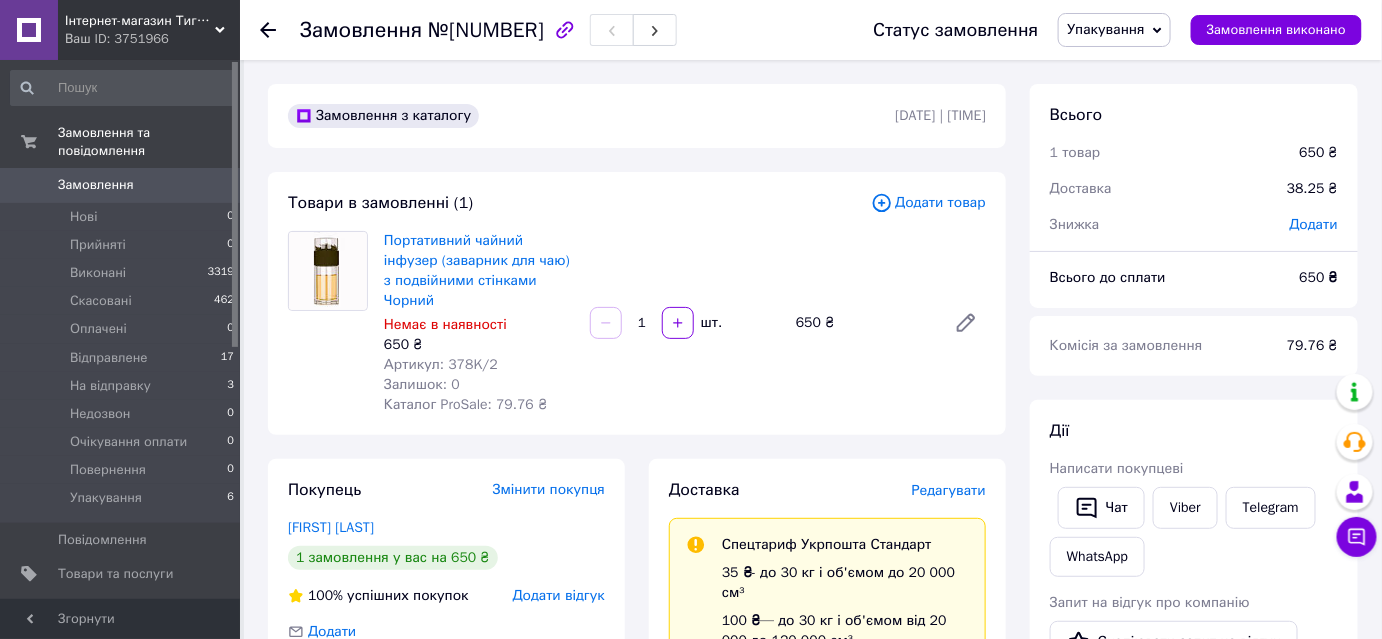 click on "Упакування" at bounding box center [1106, 29] 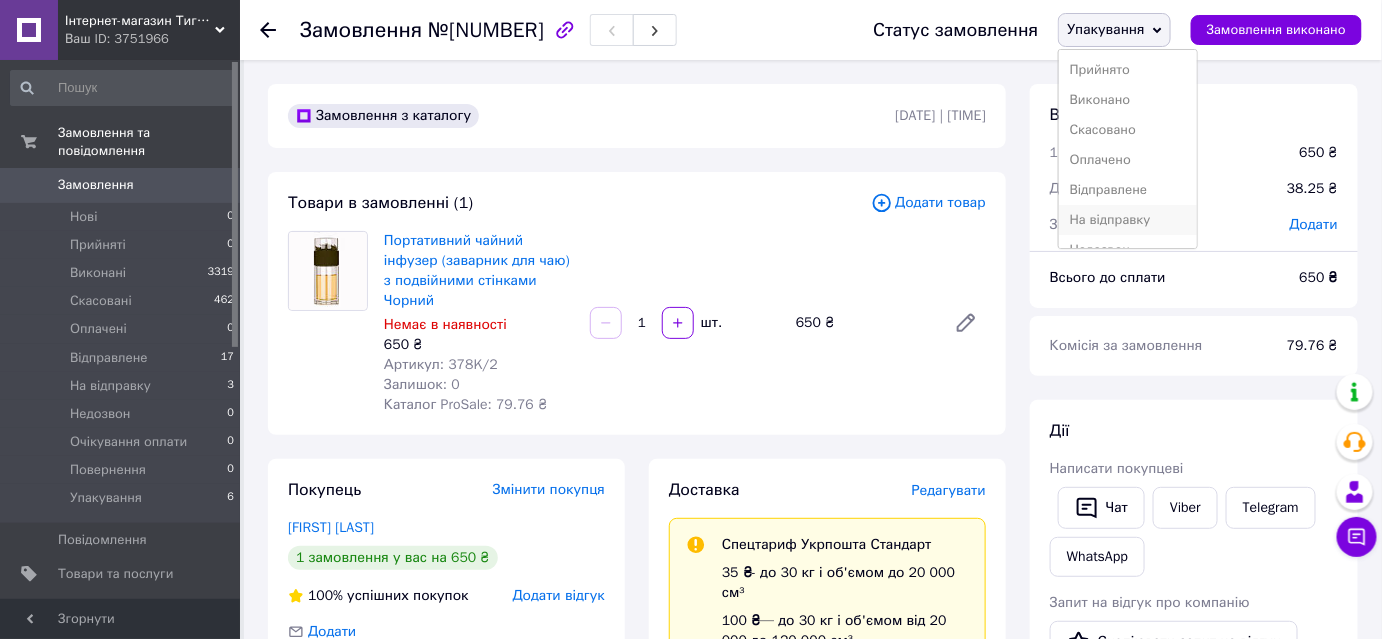 click on "На відправку" at bounding box center [1127, 220] 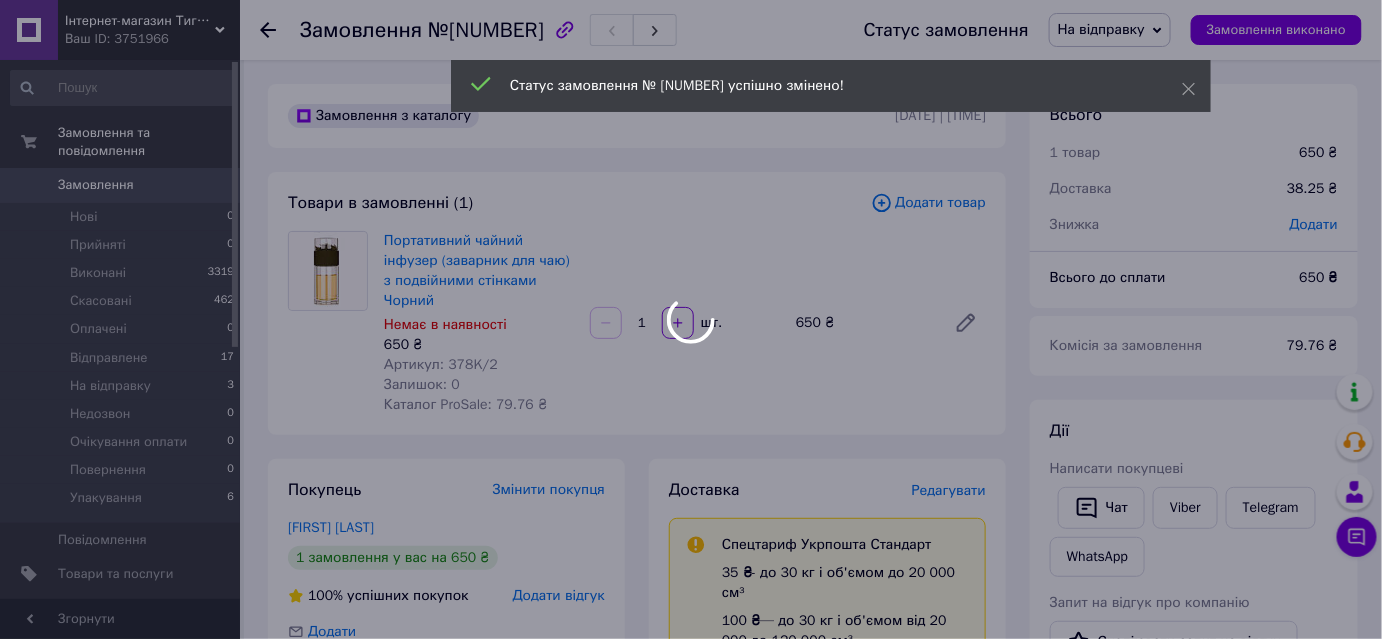 scroll, scrollTop: 424, scrollLeft: 0, axis: vertical 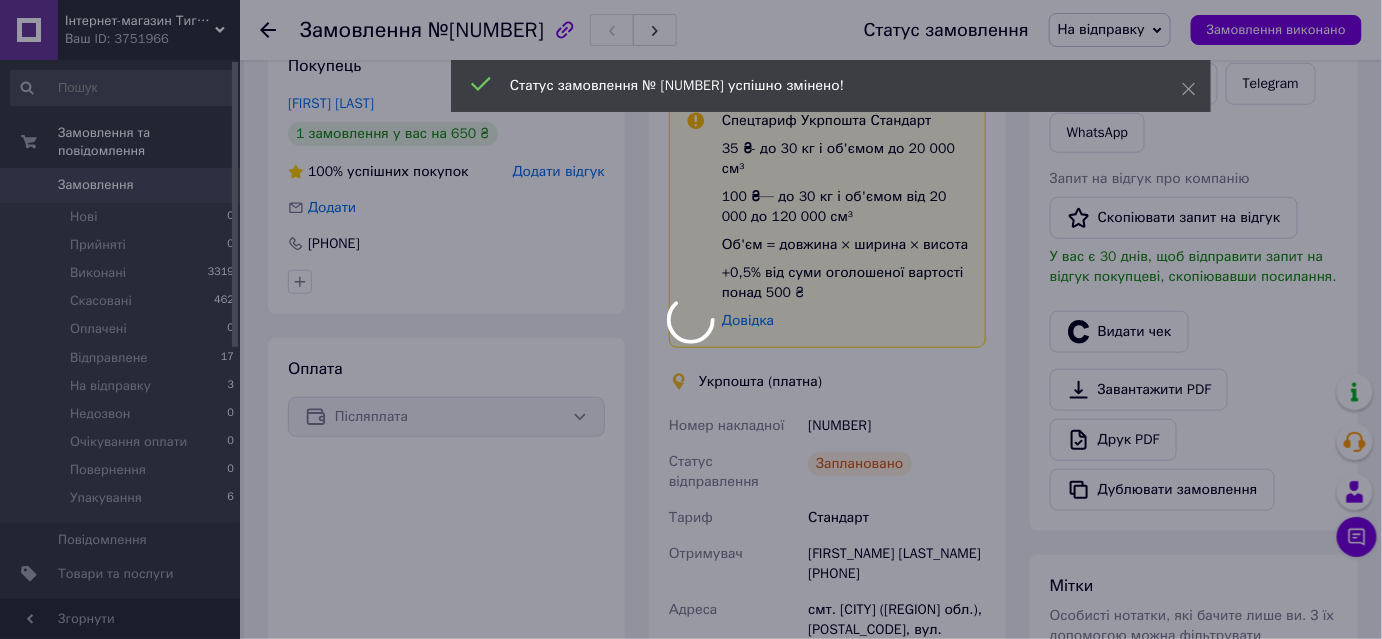click at bounding box center [691, 319] 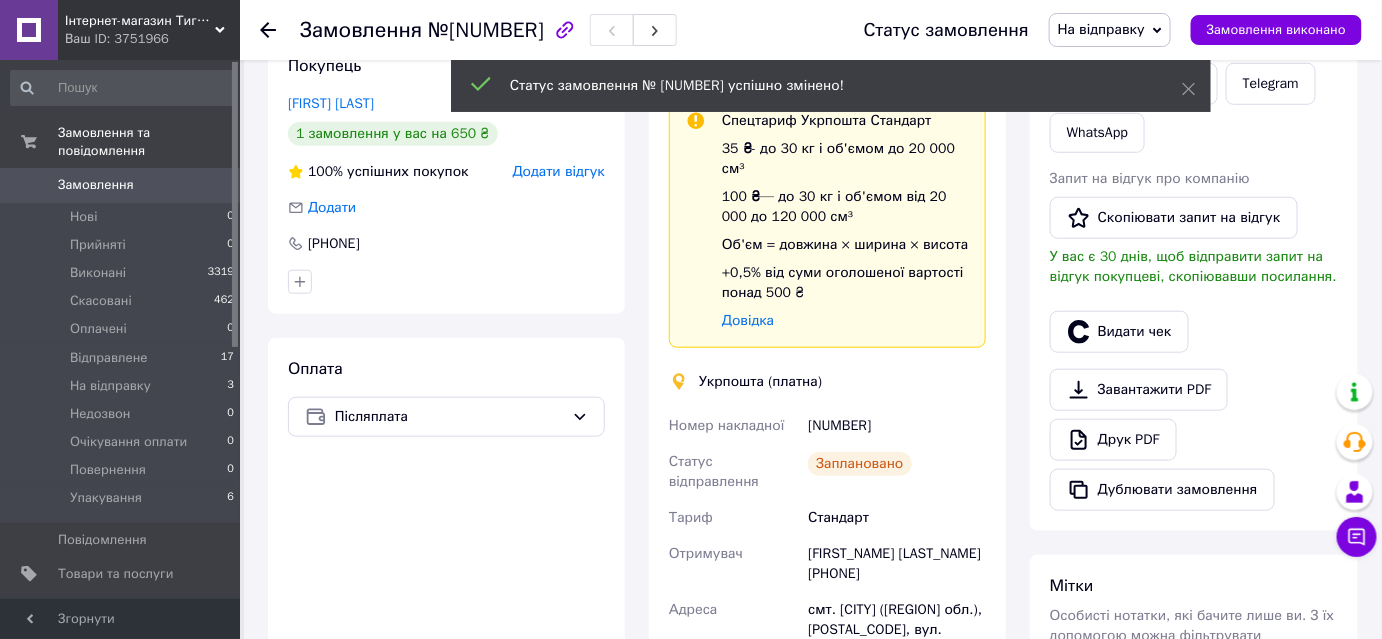 click on "[NUMBER]" at bounding box center [897, 426] 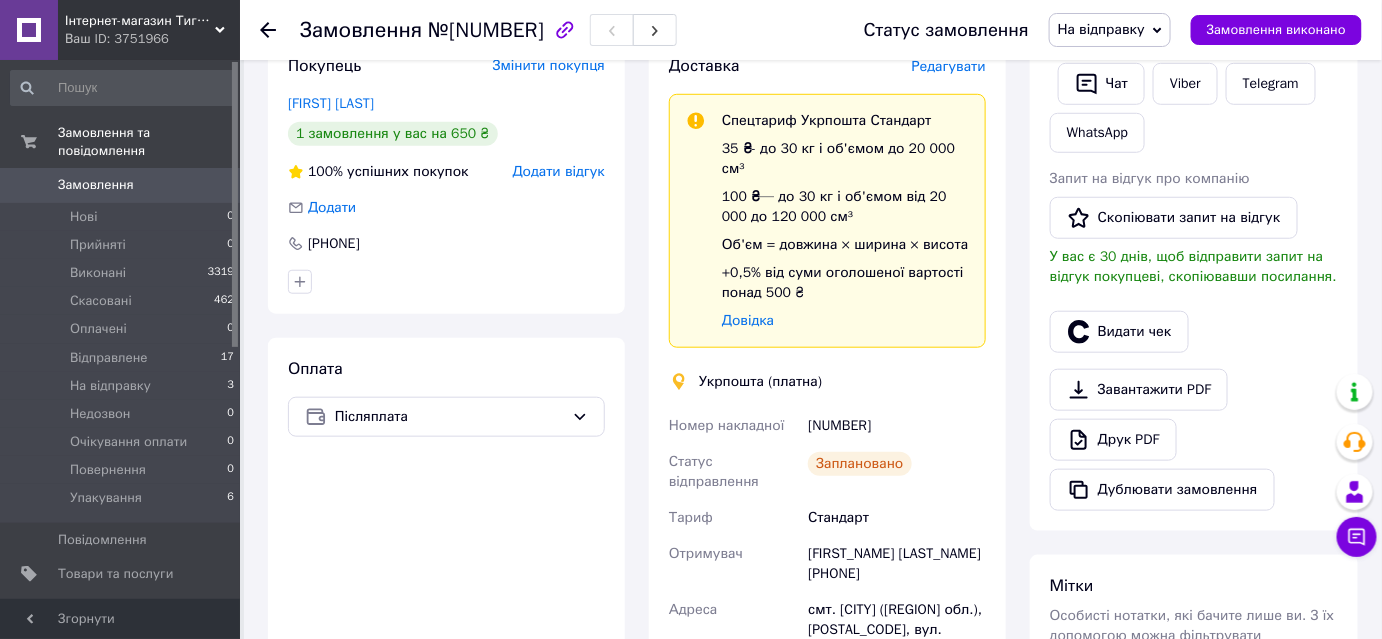 scroll, scrollTop: 0, scrollLeft: 0, axis: both 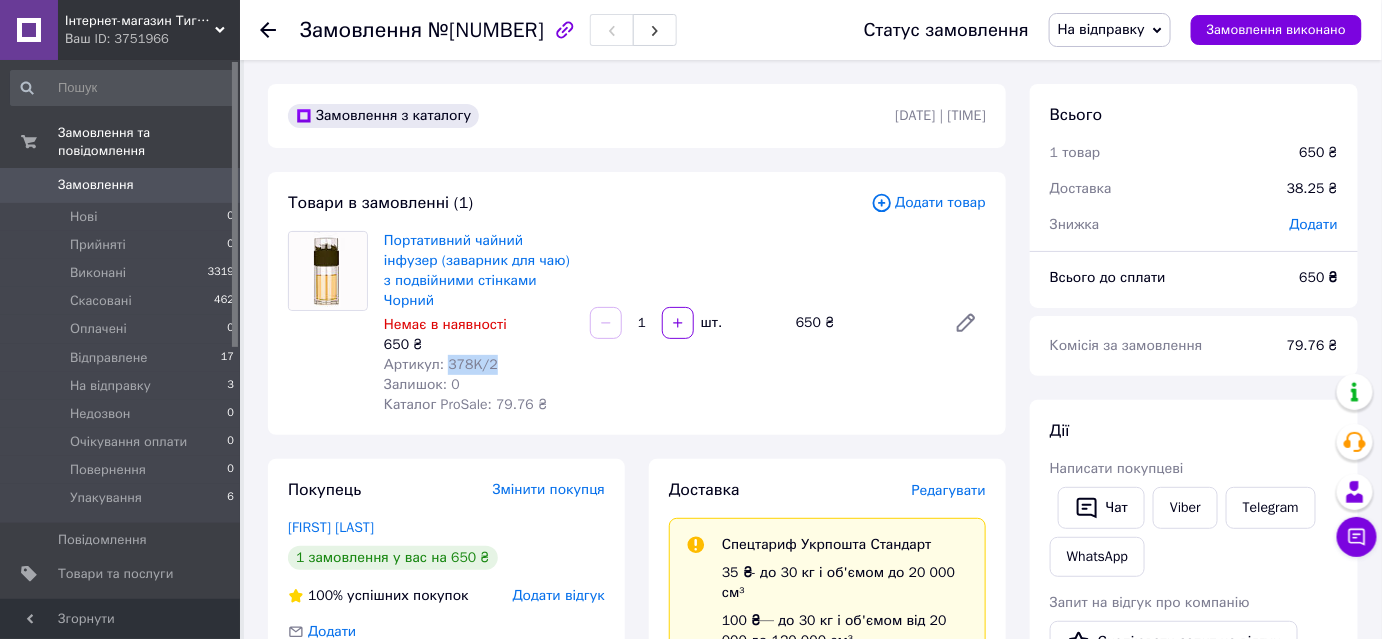 drag, startPoint x: 444, startPoint y: 364, endPoint x: 492, endPoint y: 360, distance: 48.166378 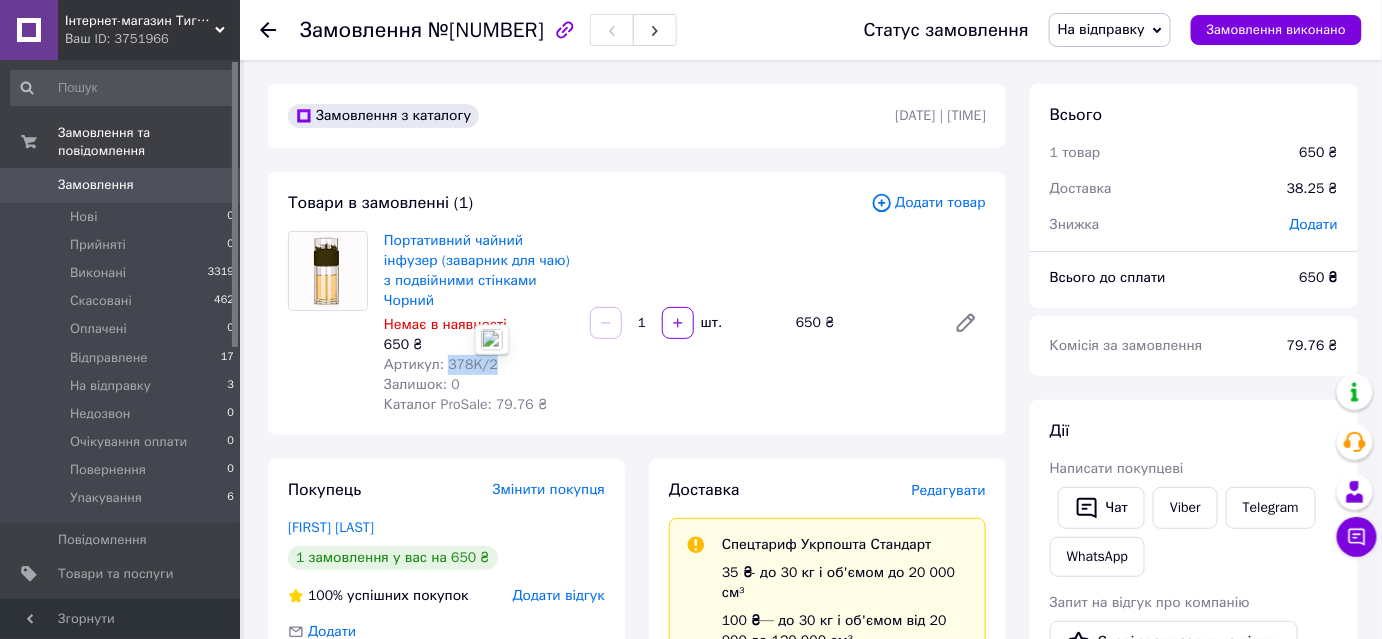 copy on "378K/2" 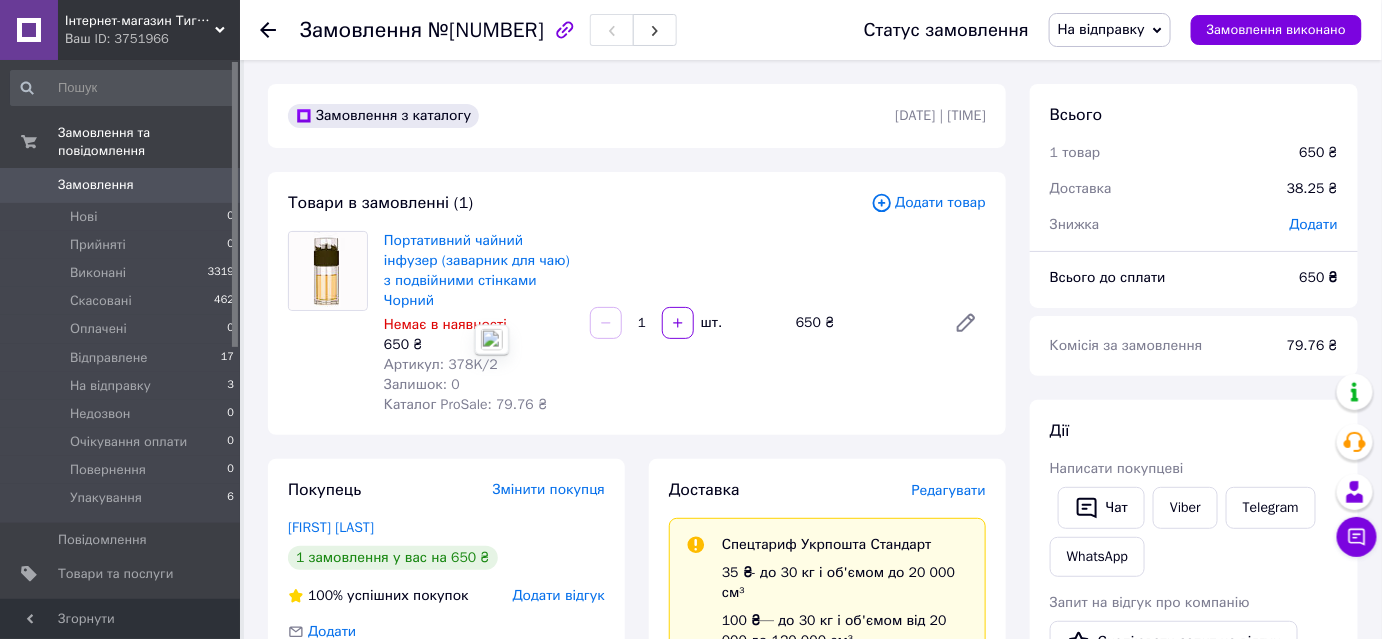 click on "Портативний чайний інфузер (заварник для чаю) з подвійними стінками Чорний Немає в наявності 650 ₴ Артикул: 378K/2 Залишок: 0 Каталог ProSale: 79.76 ₴  1   шт. 650 ₴" at bounding box center (685, 323) 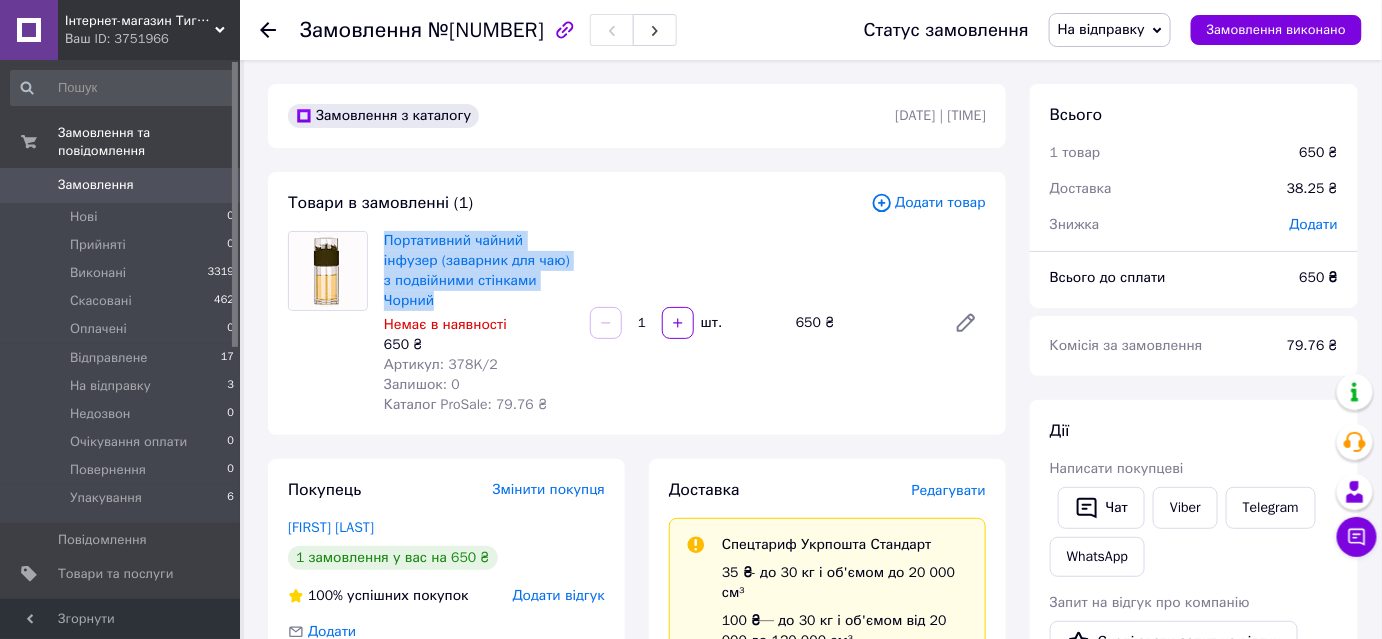 drag, startPoint x: 380, startPoint y: 239, endPoint x: 435, endPoint y: 302, distance: 83.630135 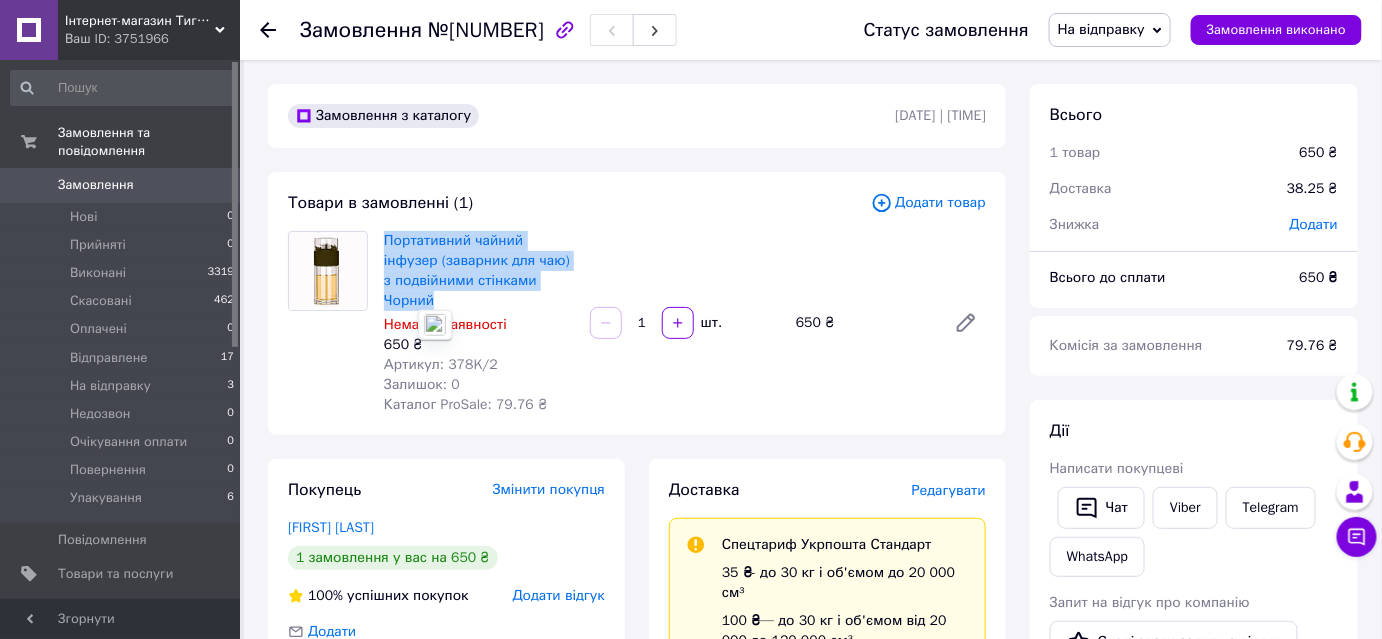 copy on "Портативний чайний інфузер (заварник для чаю) з подвійними стінками Чорний" 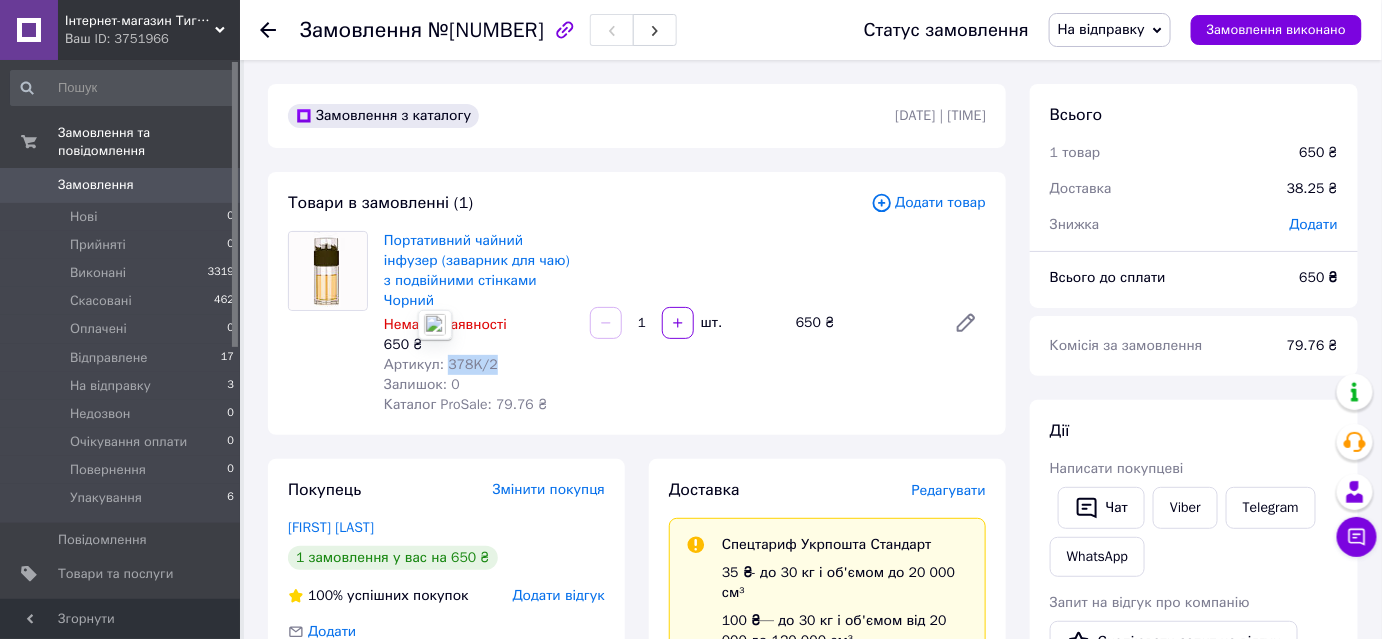 drag, startPoint x: 445, startPoint y: 361, endPoint x: 486, endPoint y: 364, distance: 41.109608 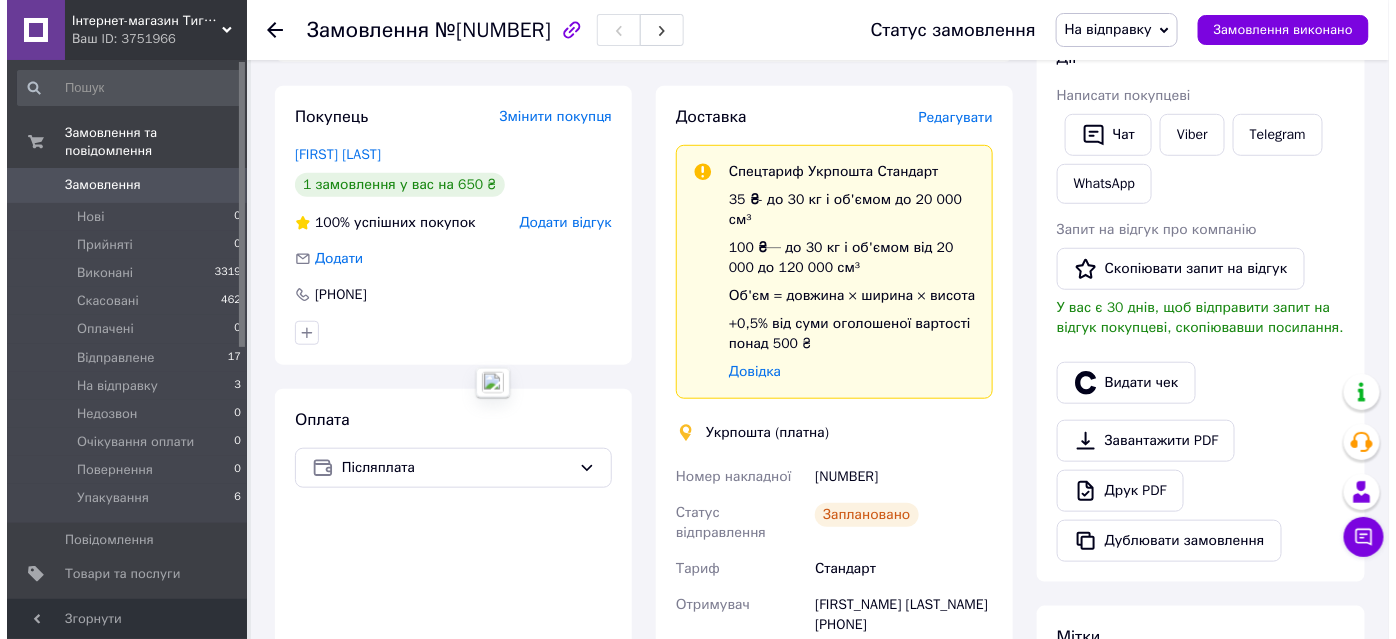 scroll, scrollTop: 424, scrollLeft: 0, axis: vertical 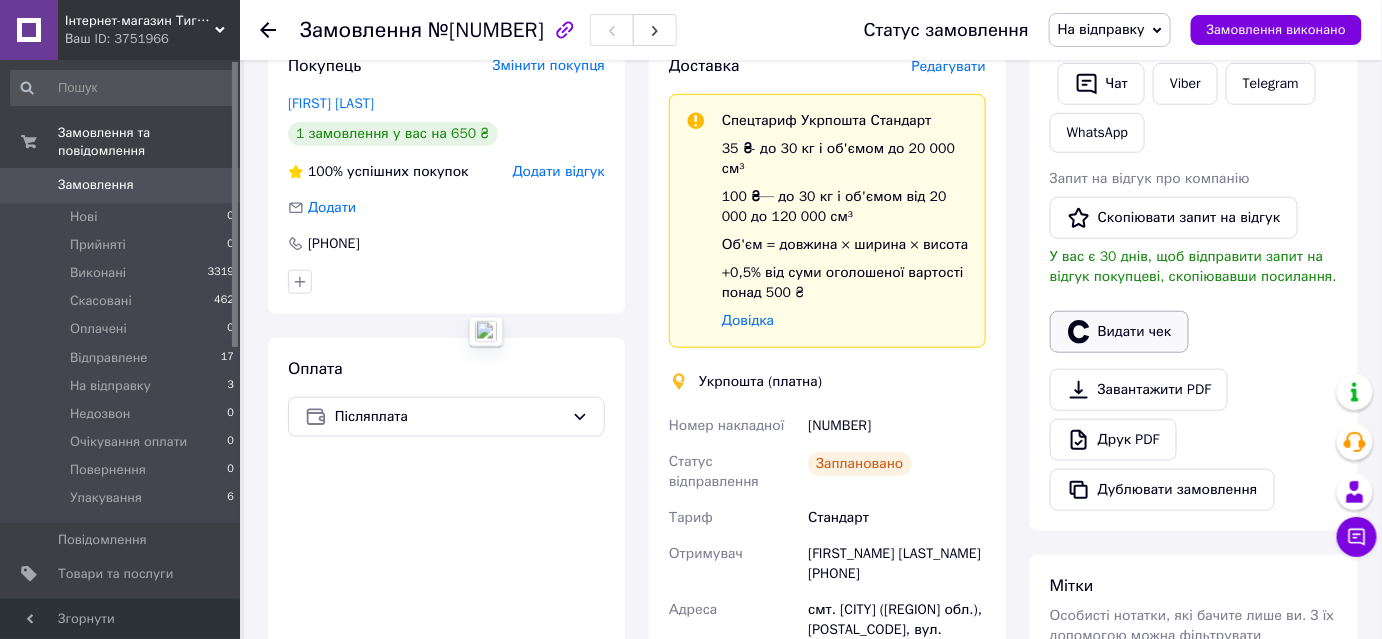 click on "Видати чек" at bounding box center [1119, 332] 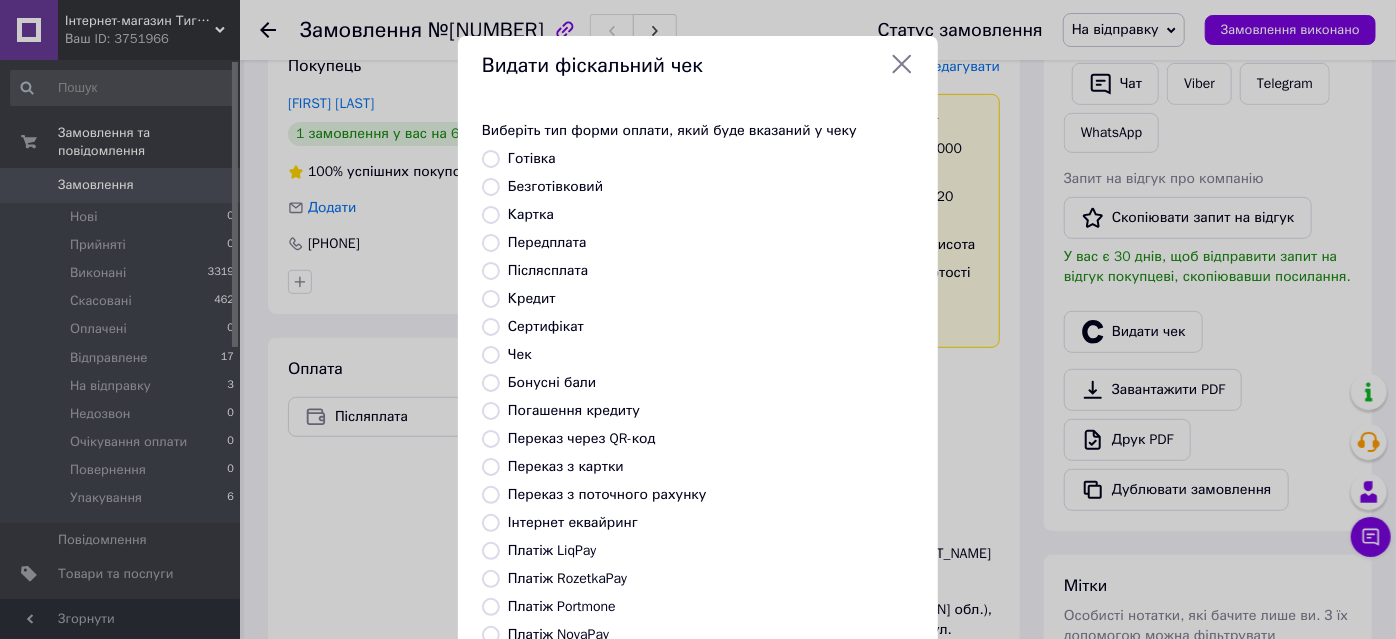 scroll, scrollTop: 219, scrollLeft: 0, axis: vertical 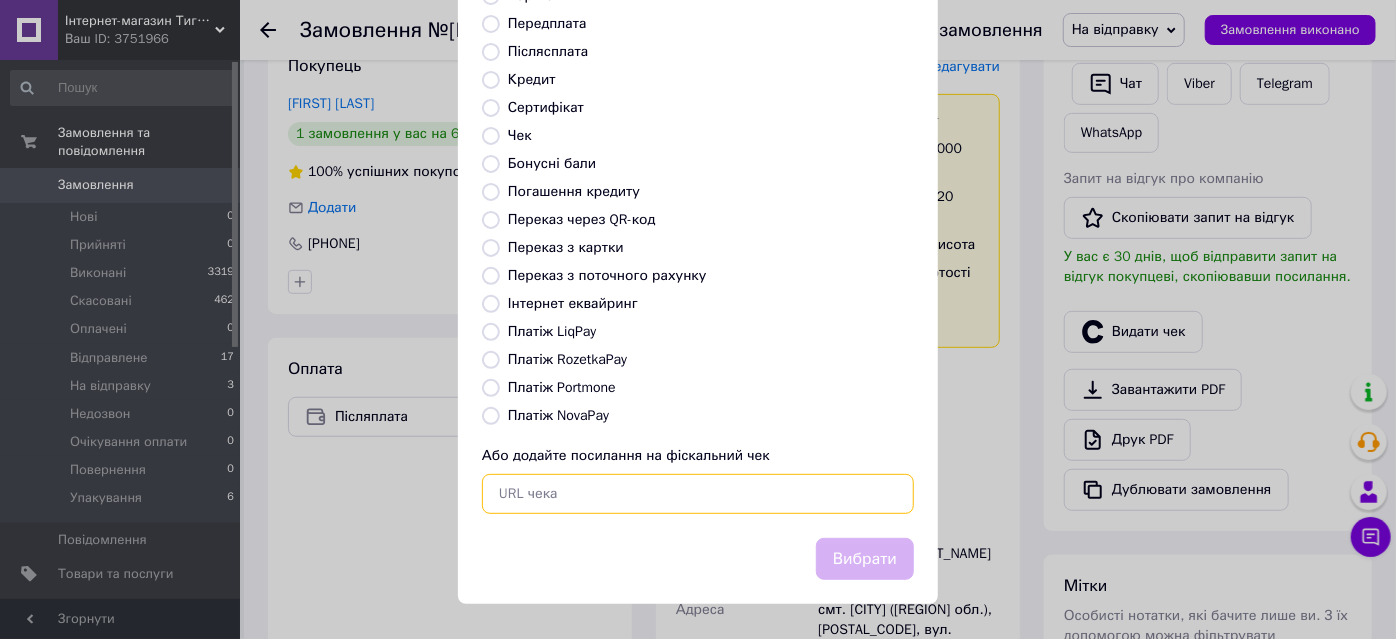 click at bounding box center (698, 494) 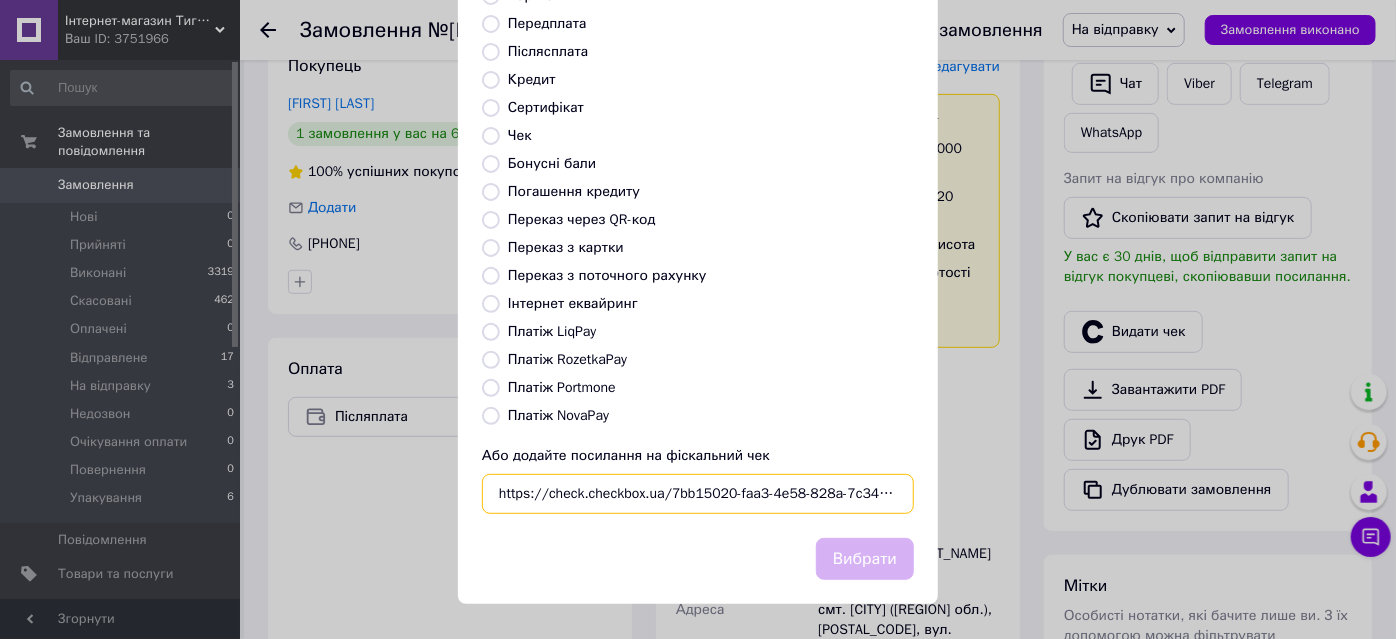 scroll, scrollTop: 0, scrollLeft: 23, axis: horizontal 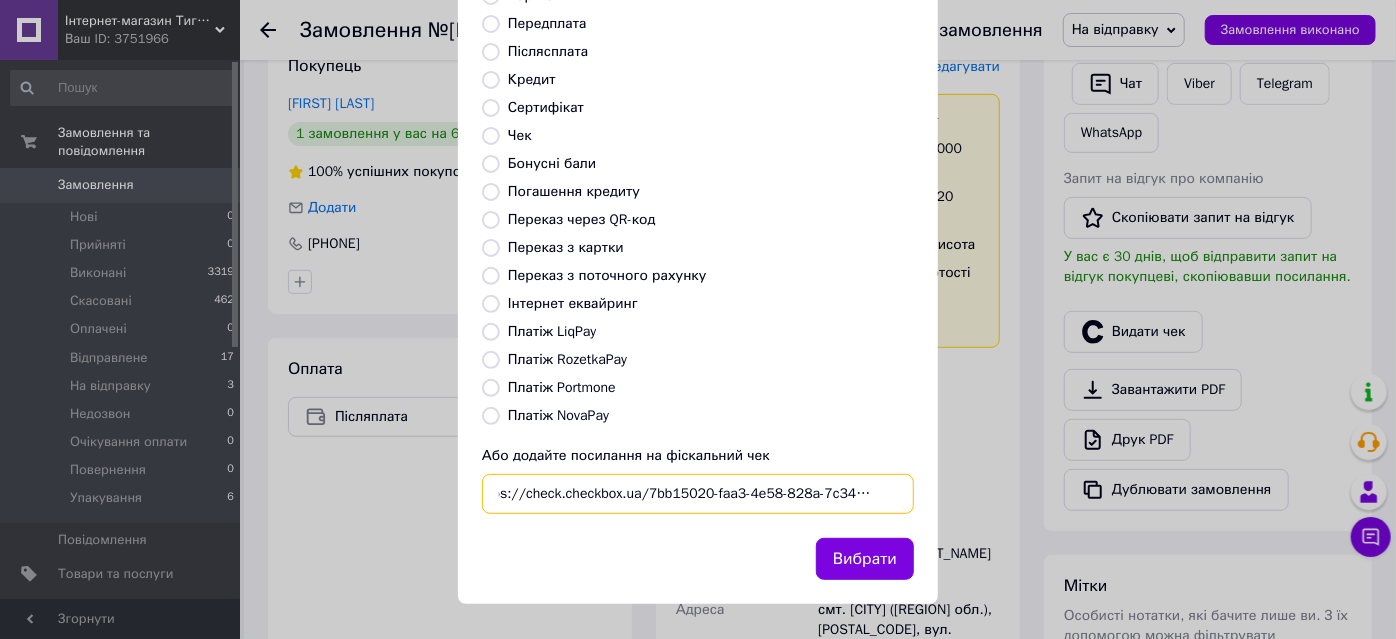 type on "https://check.checkbox.ua/7bb15020-faa3-4e58-828a-7c34a3abd6f8" 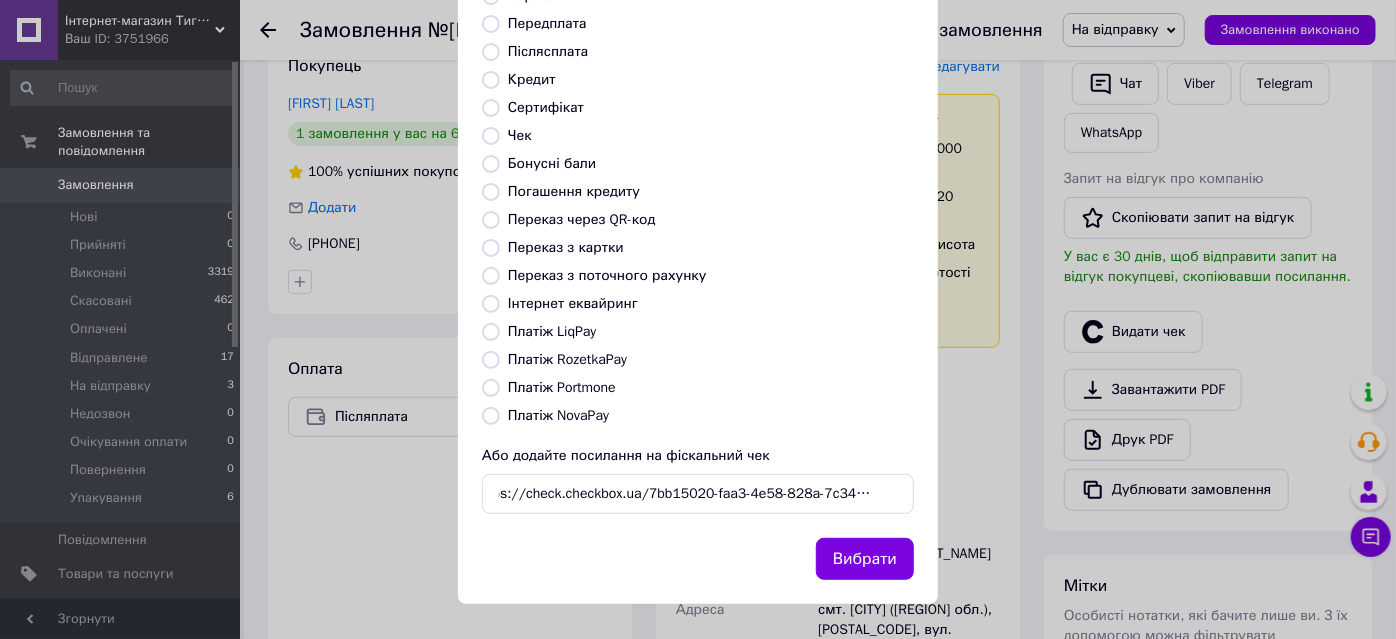 click on "Вибрати" at bounding box center [865, 559] 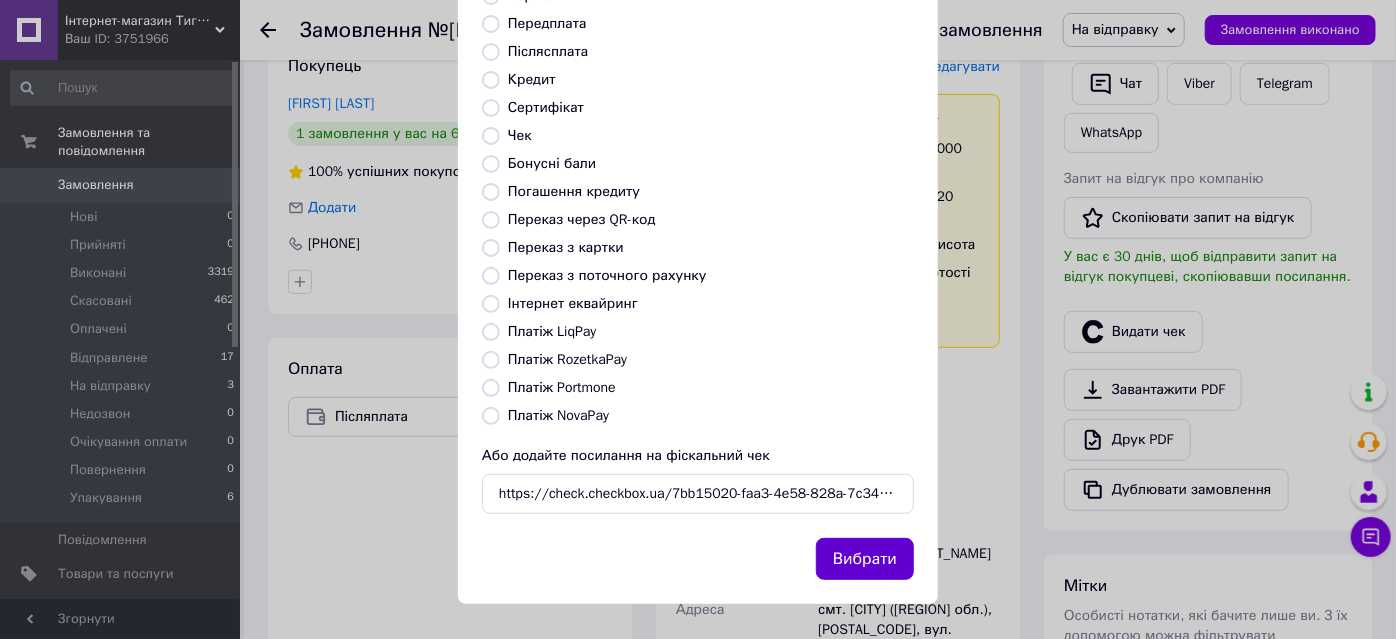 click on "Вибрати" at bounding box center [865, 559] 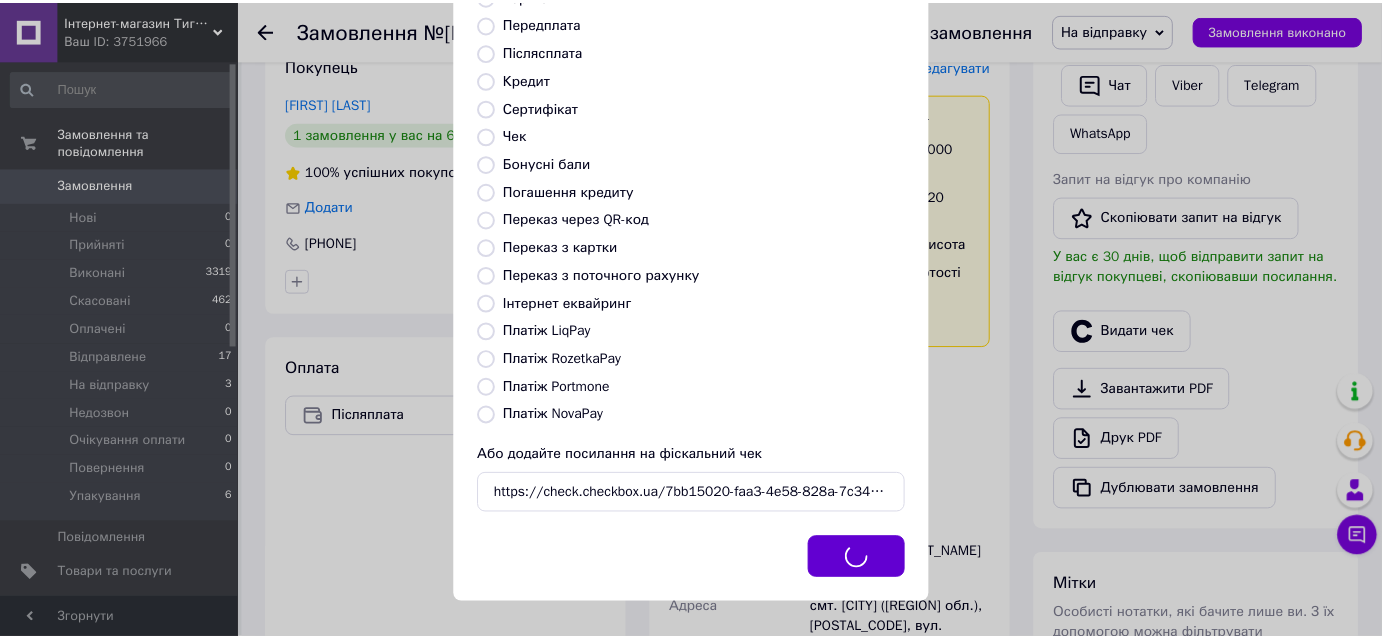 scroll, scrollTop: 443, scrollLeft: 0, axis: vertical 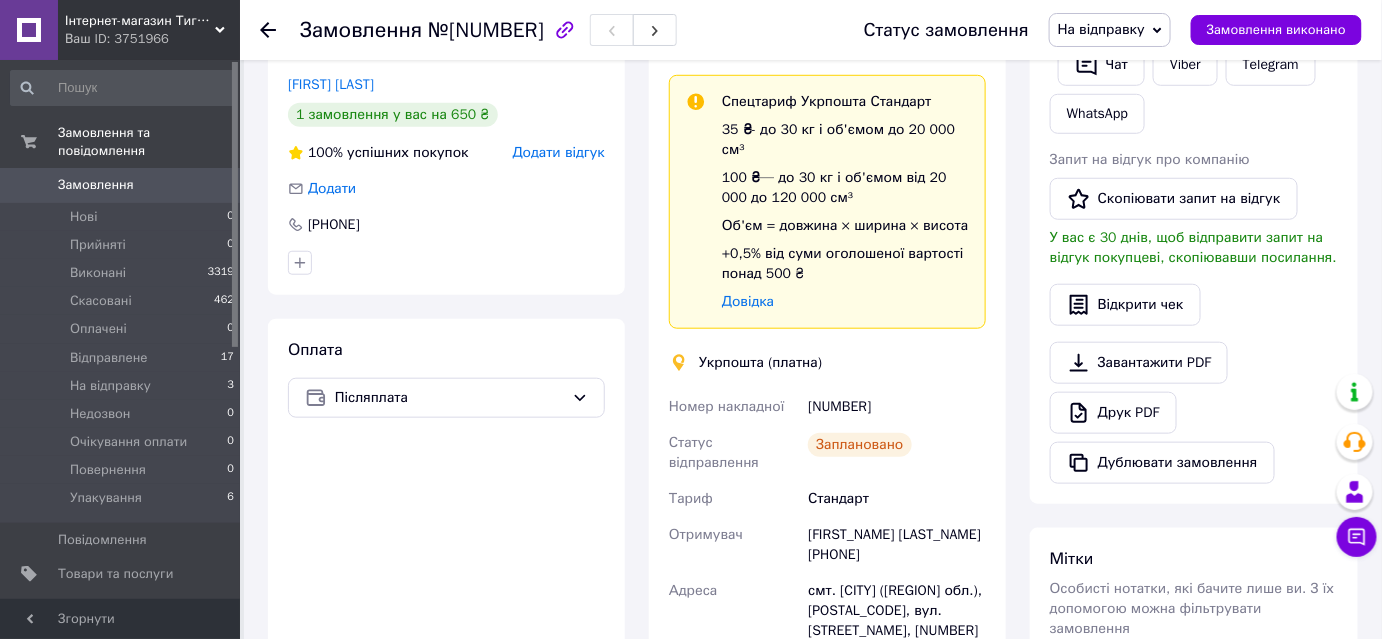 click on "Замовлення" at bounding box center [121, 185] 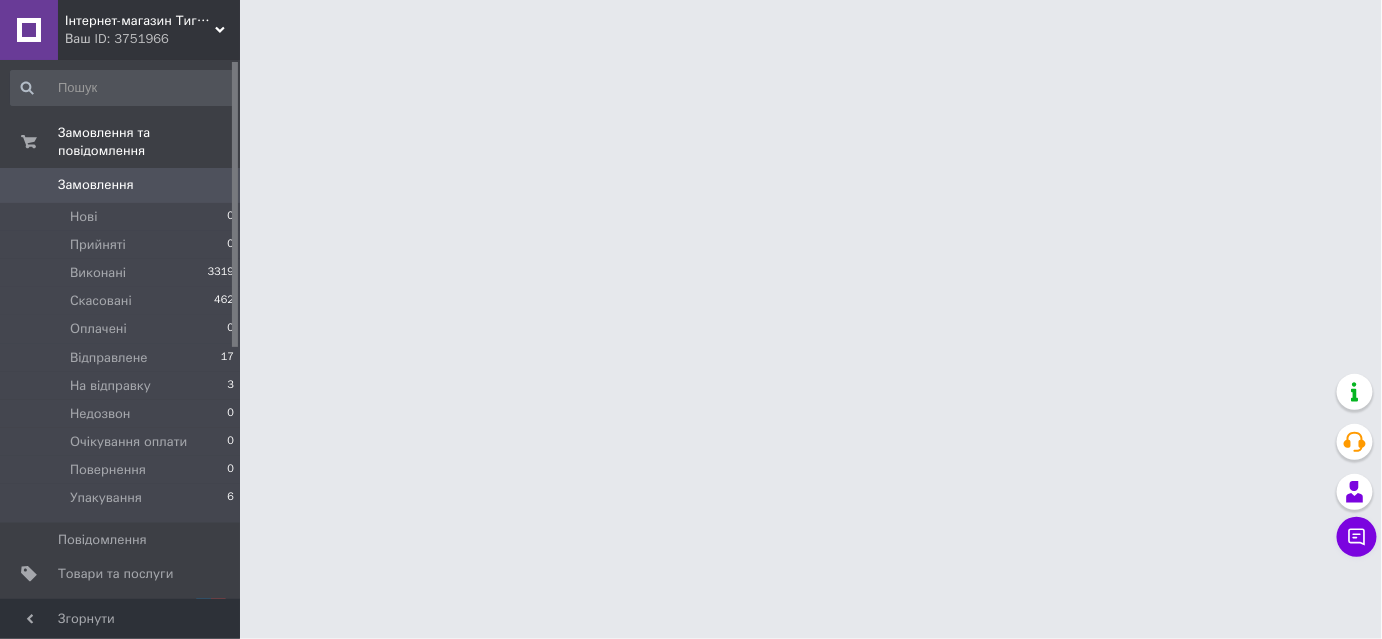scroll, scrollTop: 0, scrollLeft: 0, axis: both 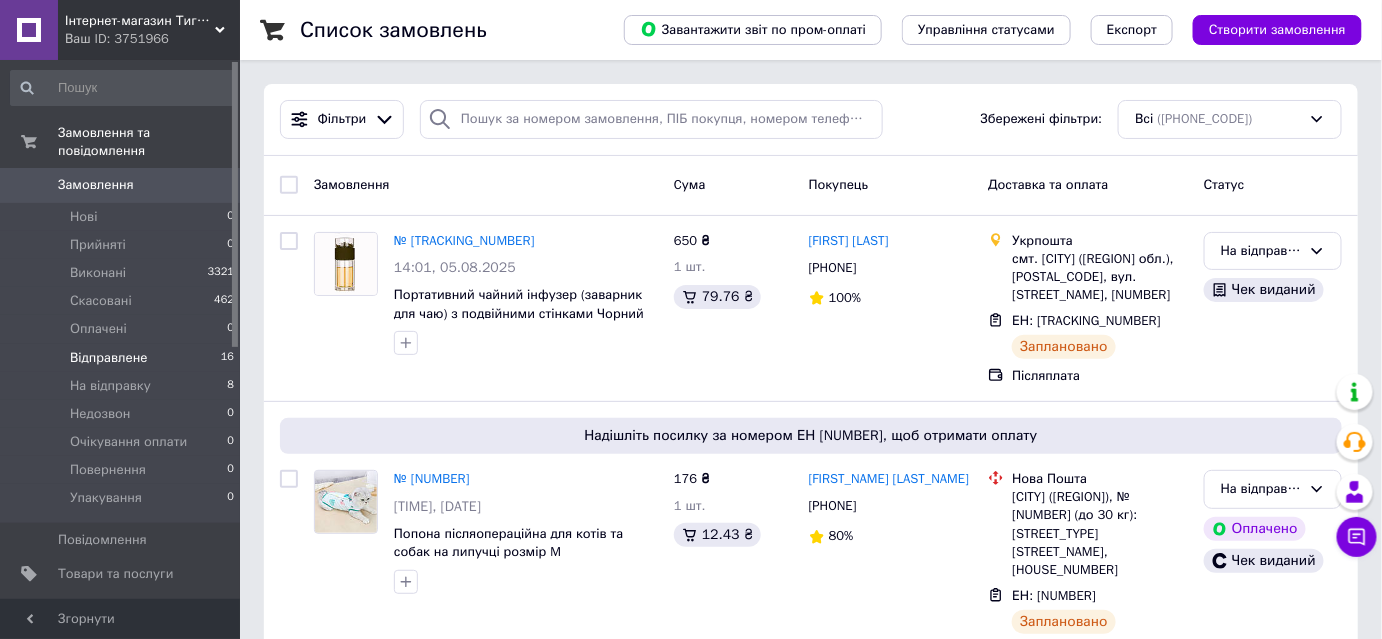 click on "Відправлене 16" at bounding box center (123, 358) 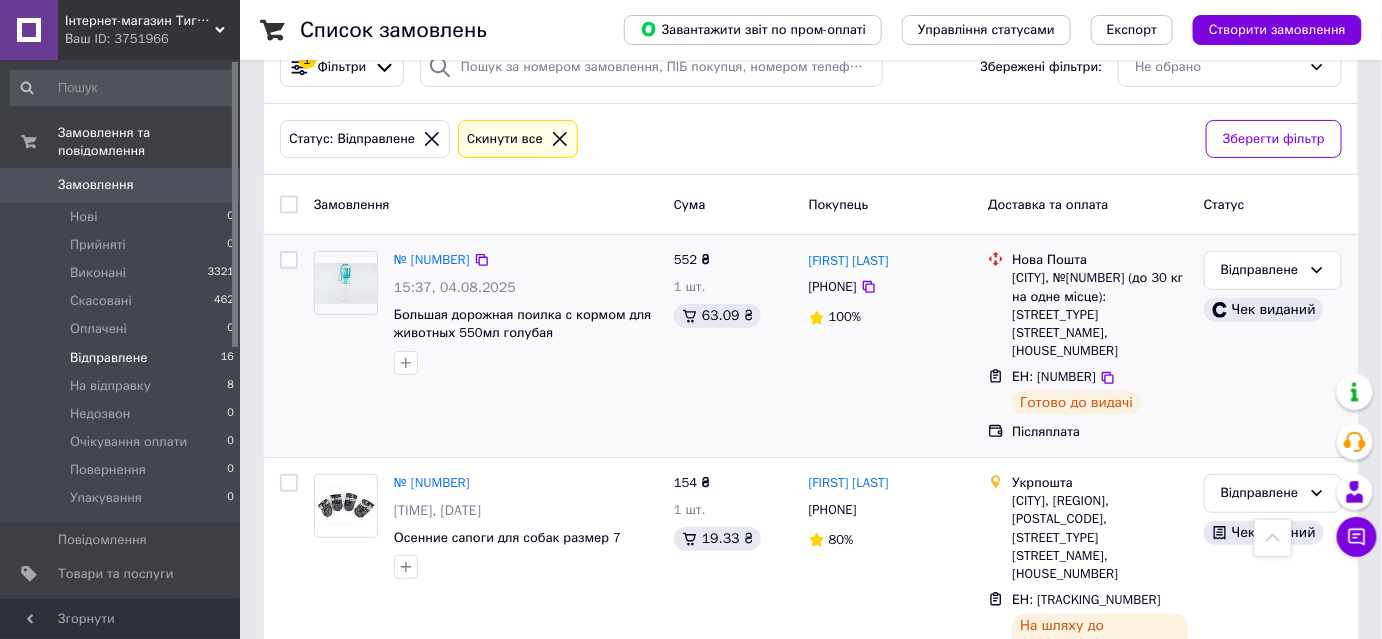 scroll, scrollTop: 0, scrollLeft: 0, axis: both 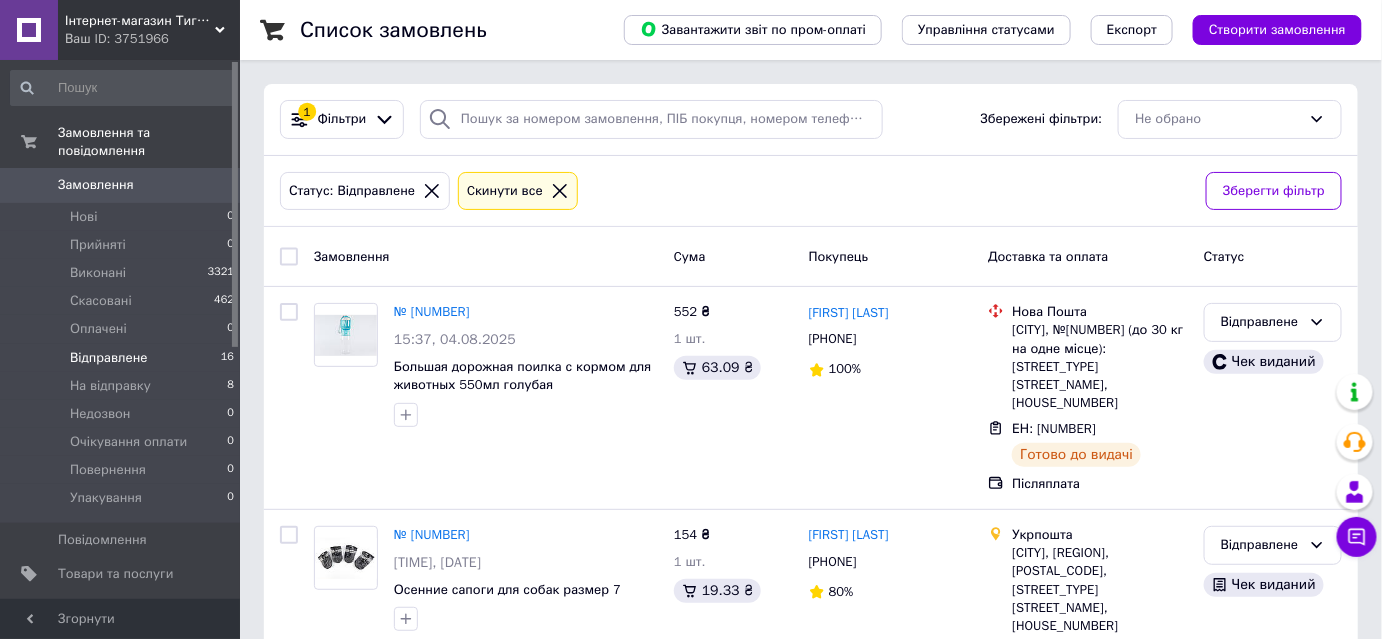 click on "Замовлення" at bounding box center (96, 185) 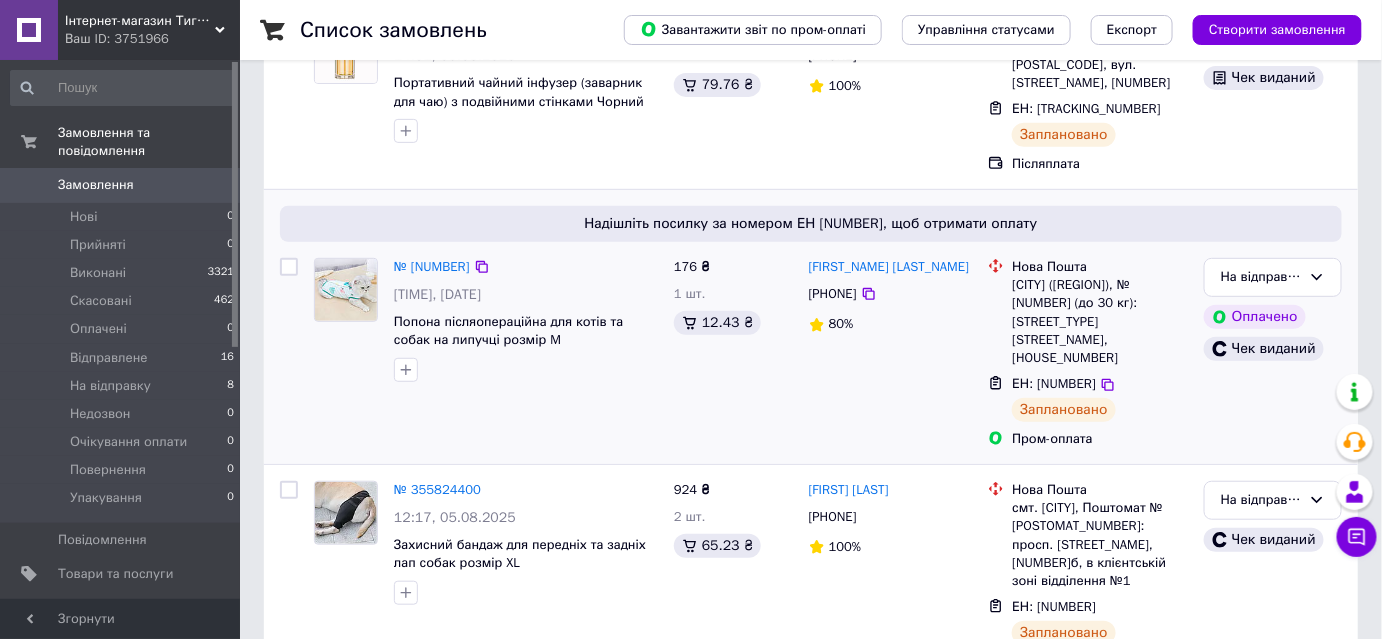 scroll, scrollTop: 424, scrollLeft: 0, axis: vertical 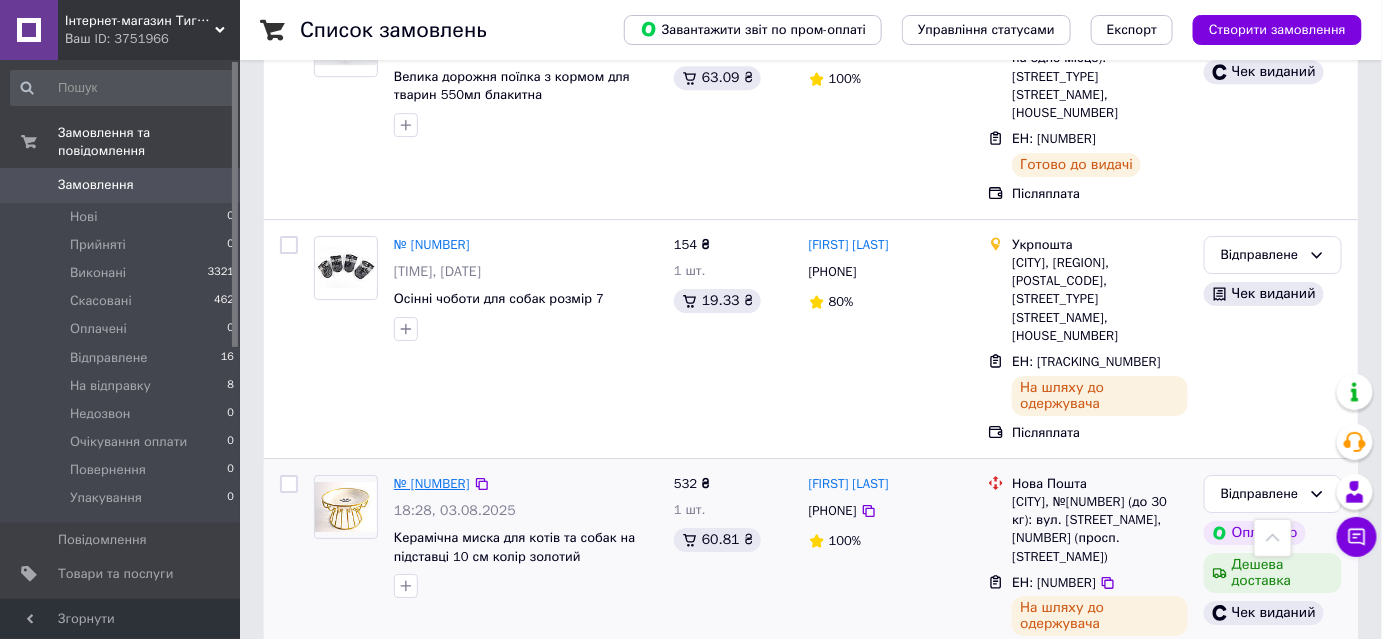 click on "№ [NUMBER]" at bounding box center [432, 483] 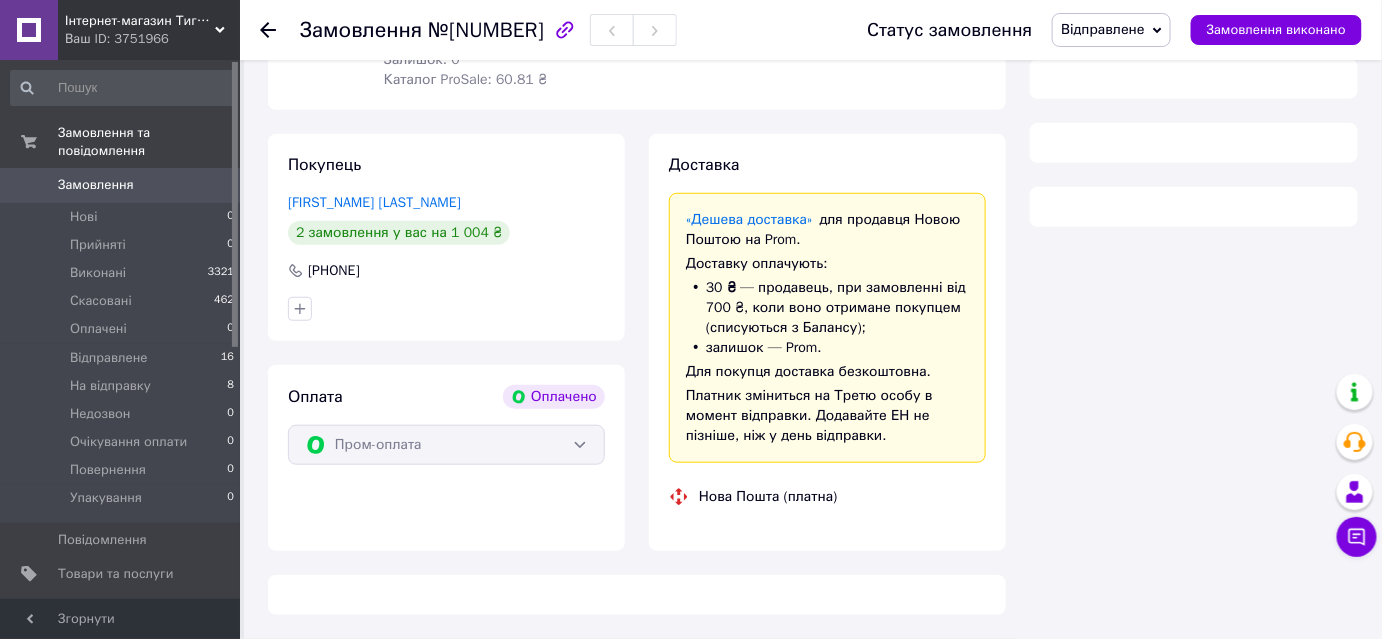 scroll, scrollTop: 1457, scrollLeft: 0, axis: vertical 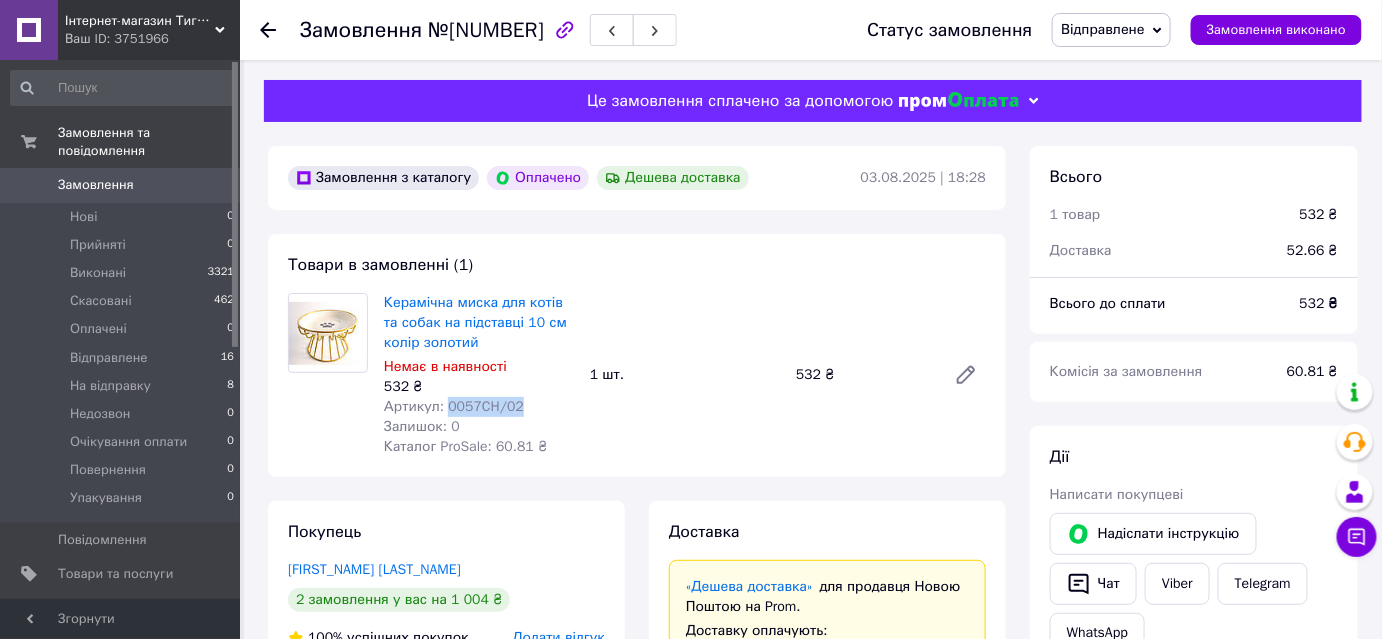drag, startPoint x: 442, startPoint y: 410, endPoint x: 509, endPoint y: 410, distance: 67 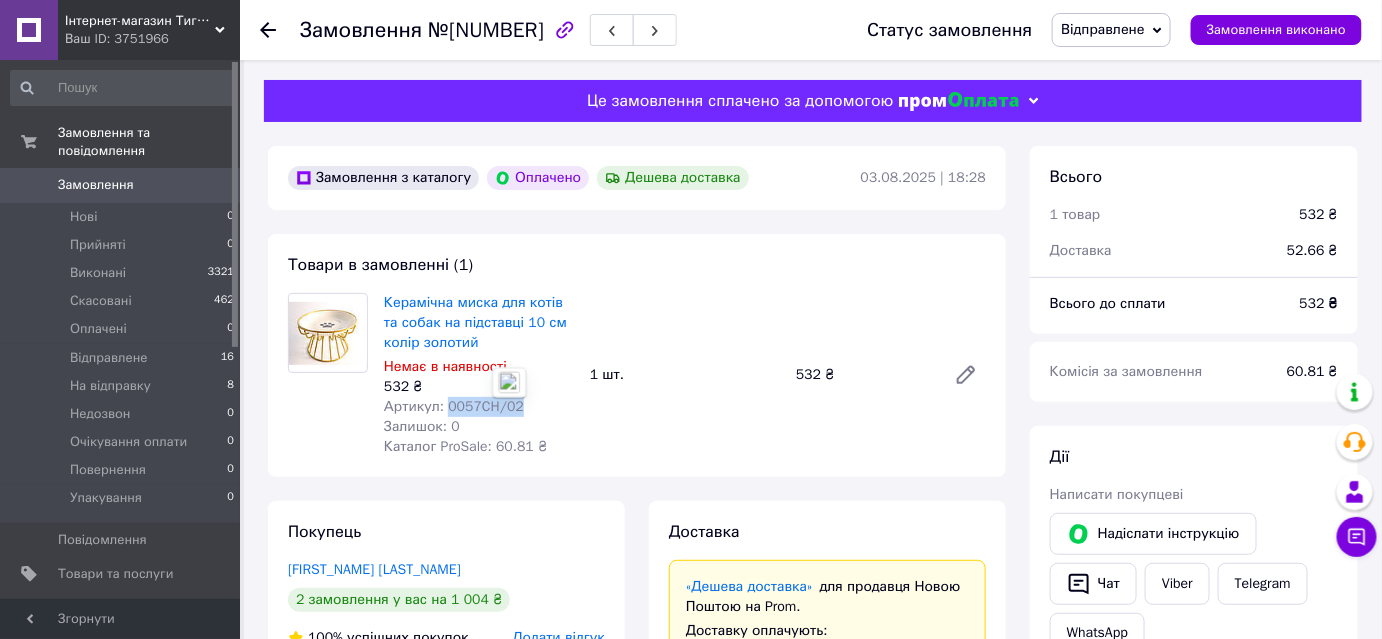 copy on "0057CH/02" 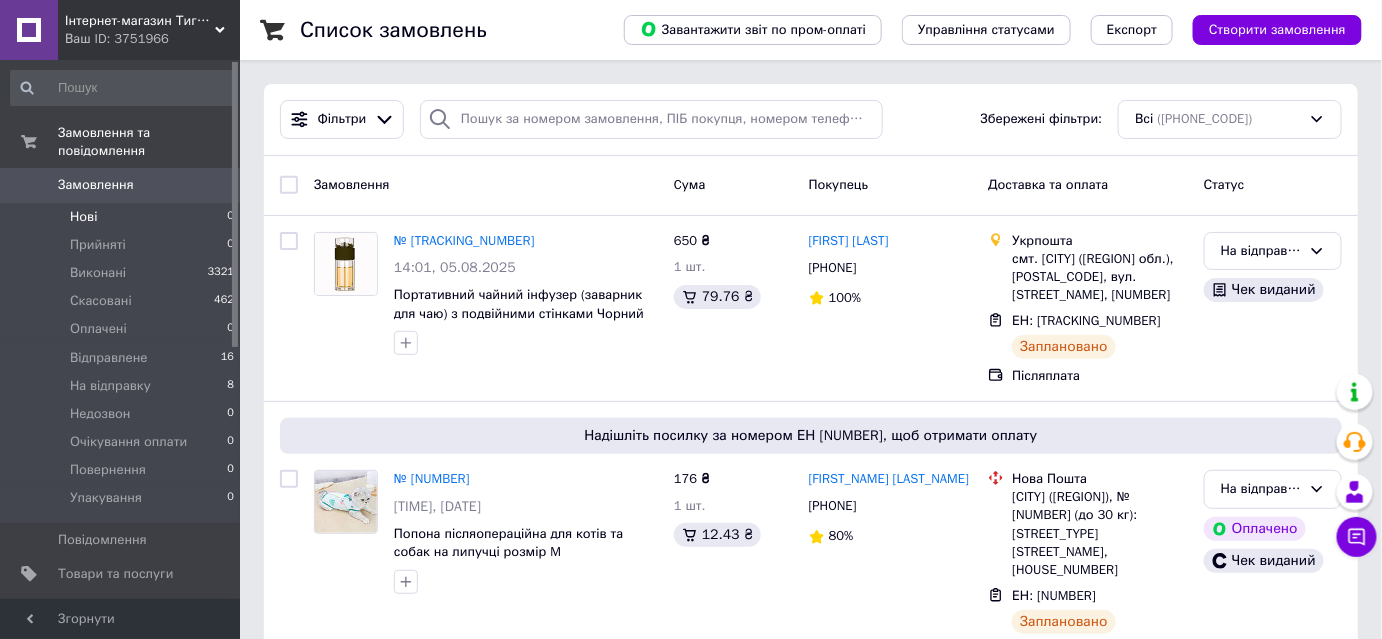 click on "Нові 0" at bounding box center [123, 217] 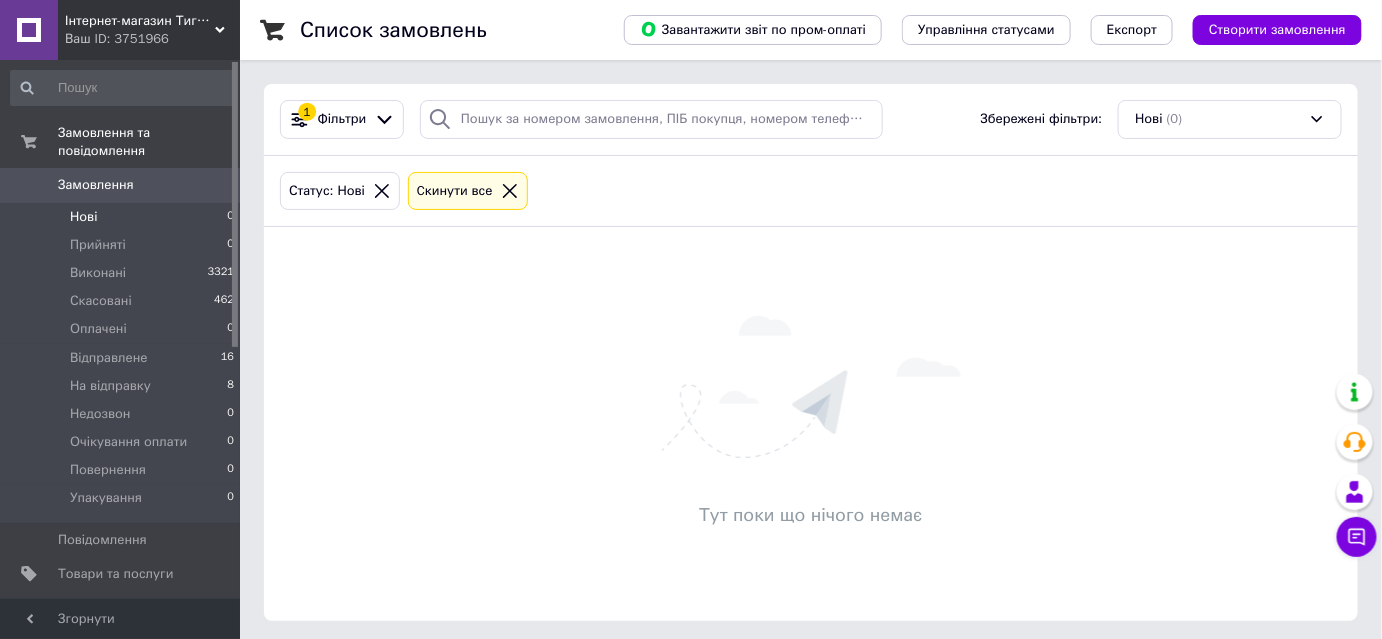 click on "Замовлення" at bounding box center (96, 185) 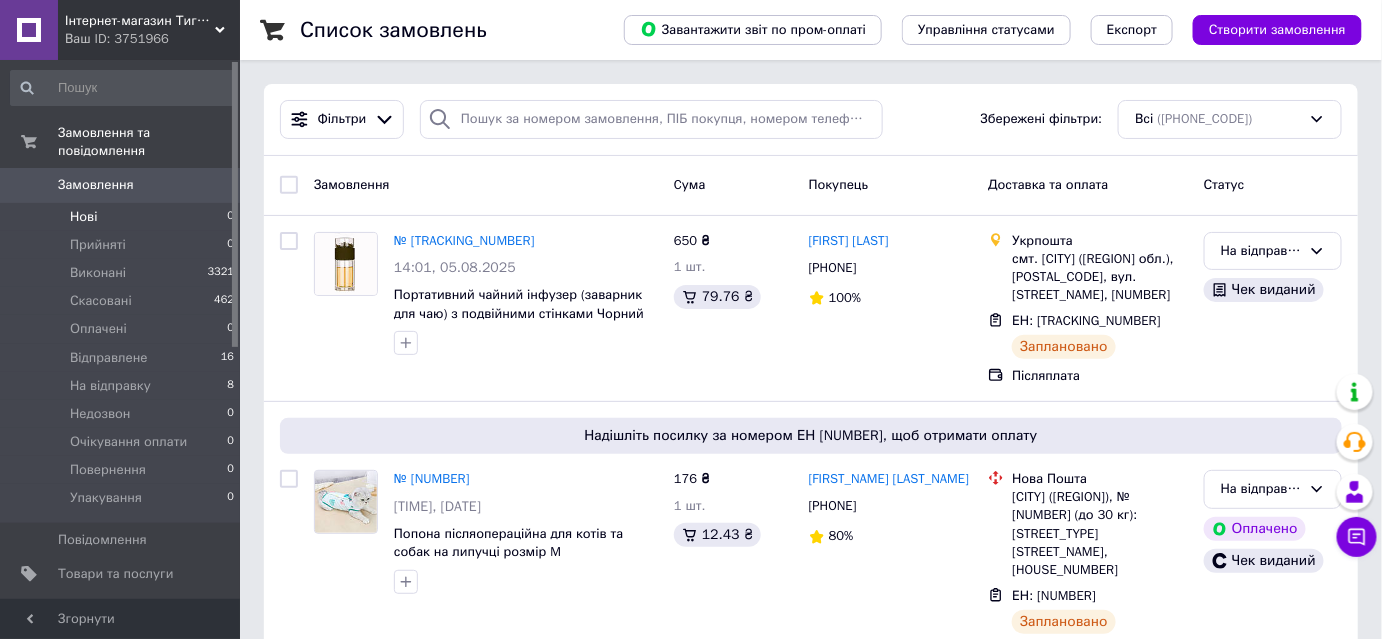 click on "Нові" at bounding box center [83, 217] 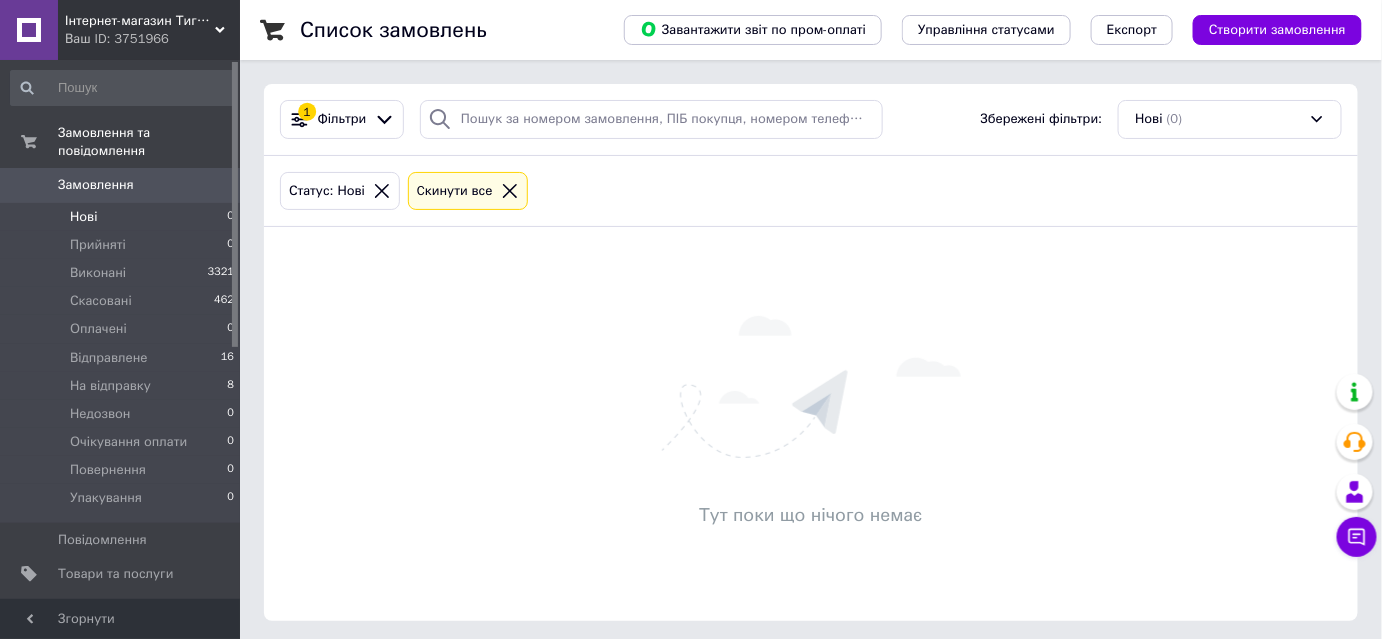click on "Замовлення" at bounding box center (96, 185) 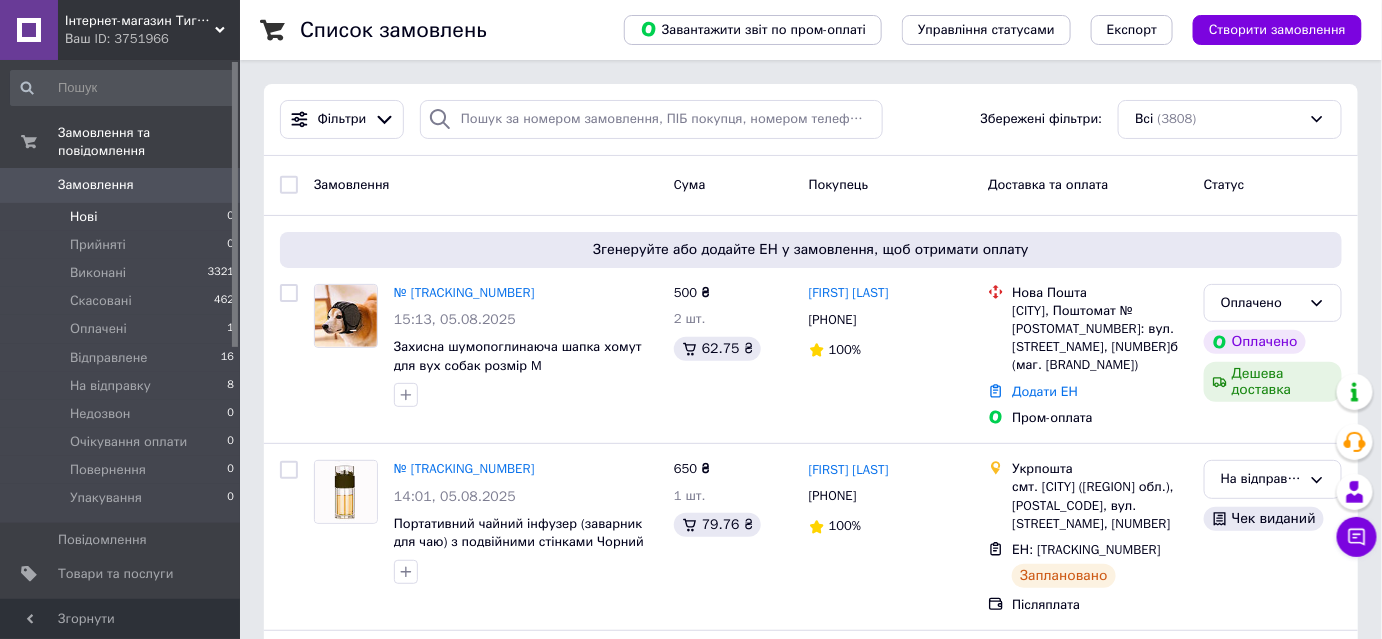 click on "Нові 0" at bounding box center (123, 217) 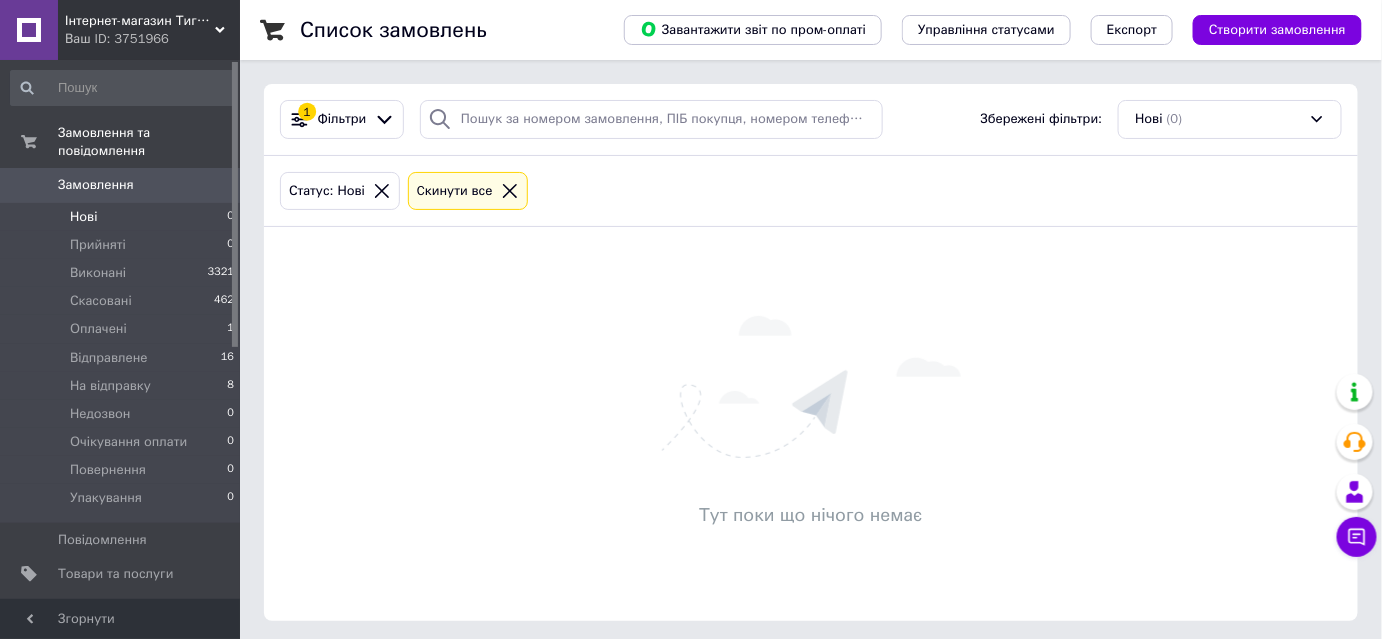 click on "0" at bounding box center [212, 185] 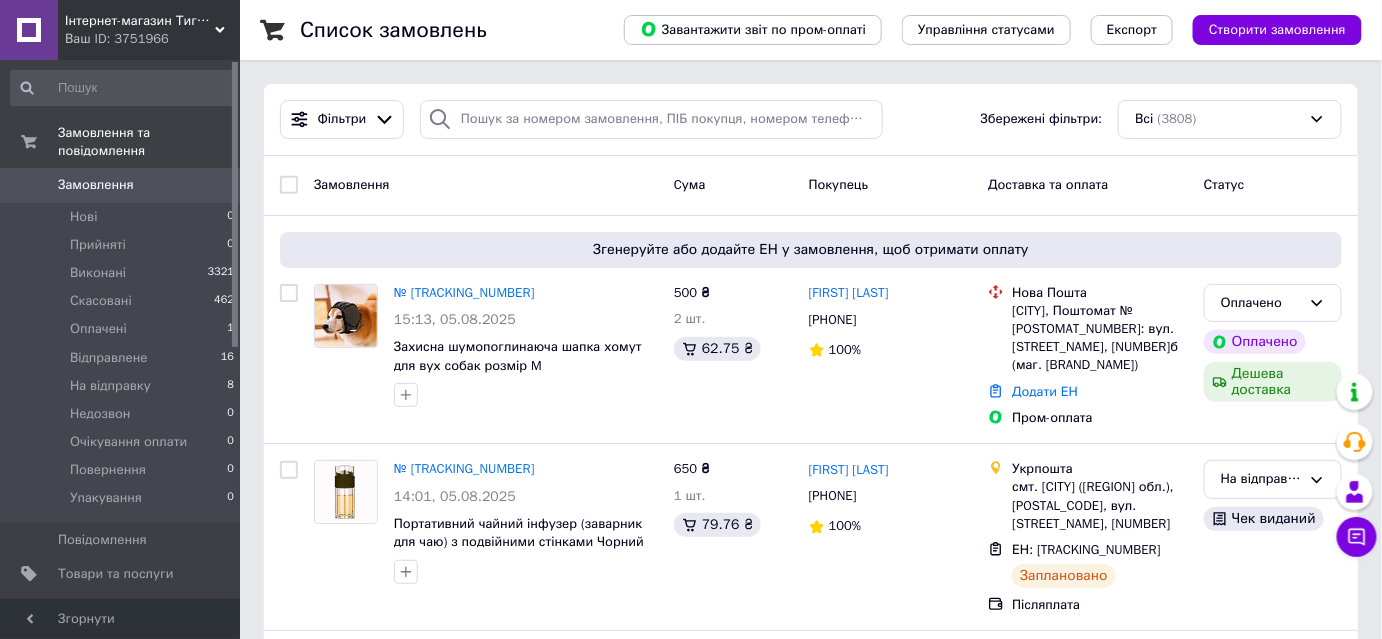 click on "Замовлення Cума Покупець Доставка та оплата Статус" at bounding box center (811, 186) 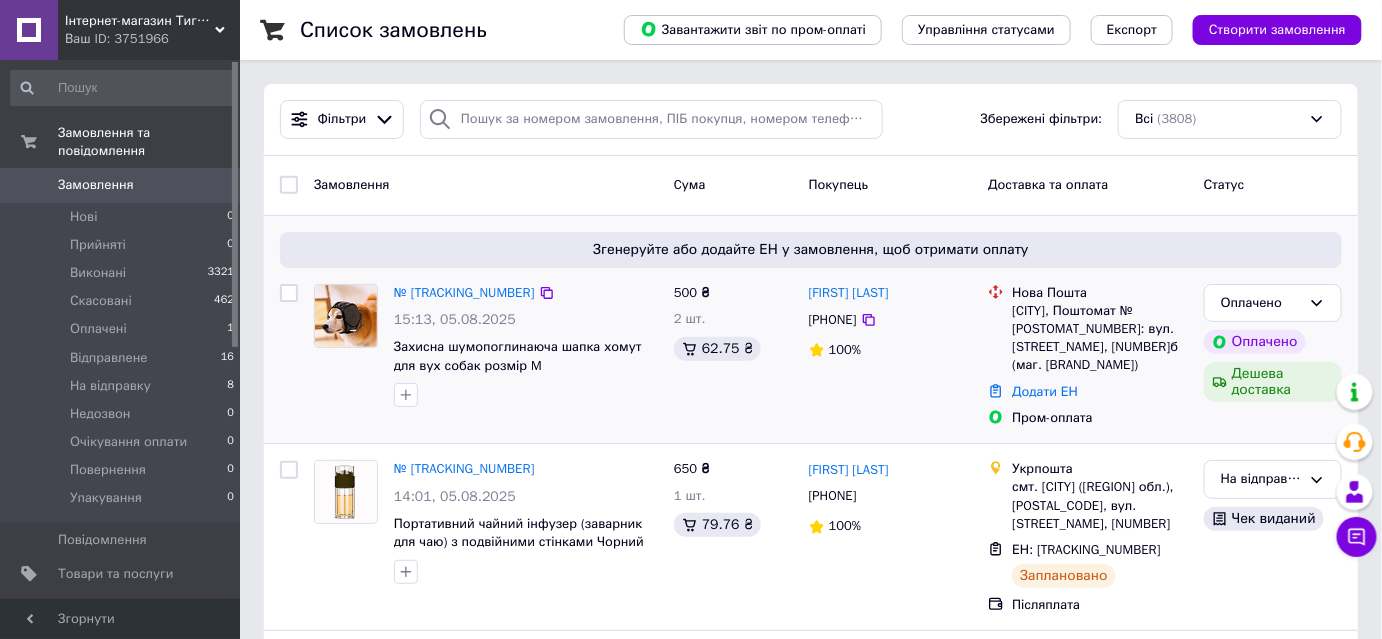 click on "100%" at bounding box center [891, 350] 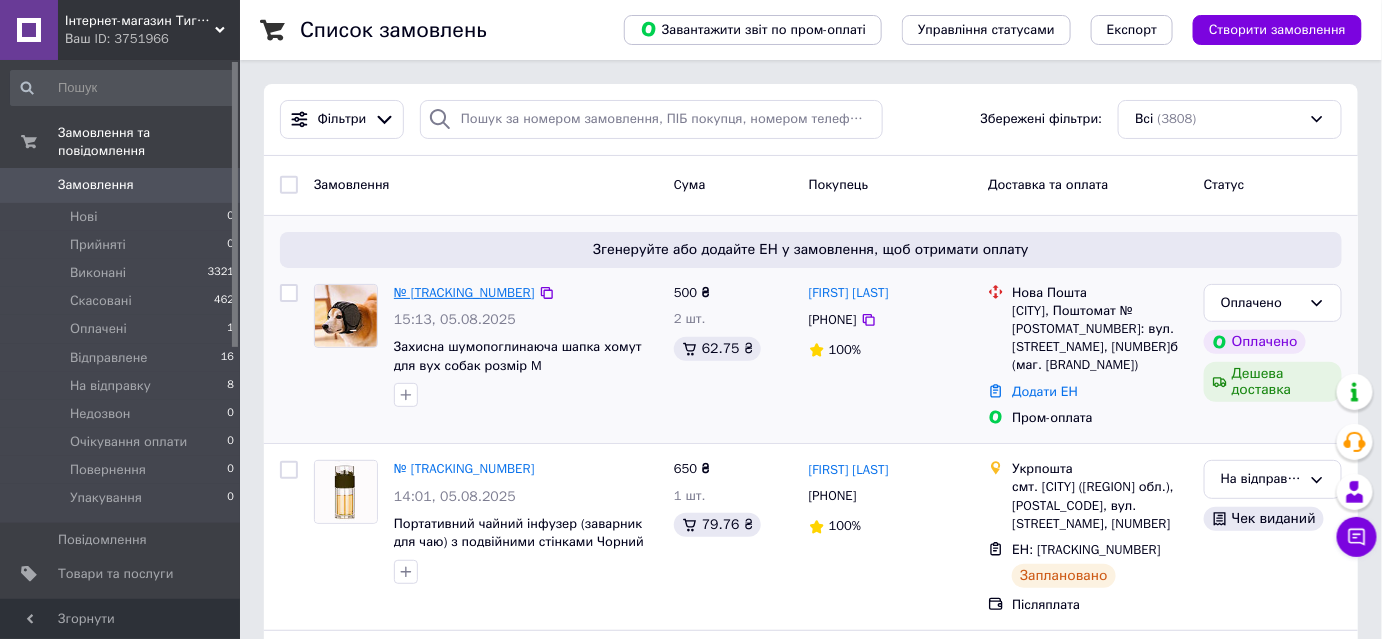click on "№ [TRACKING_NUMBER]" at bounding box center (464, 292) 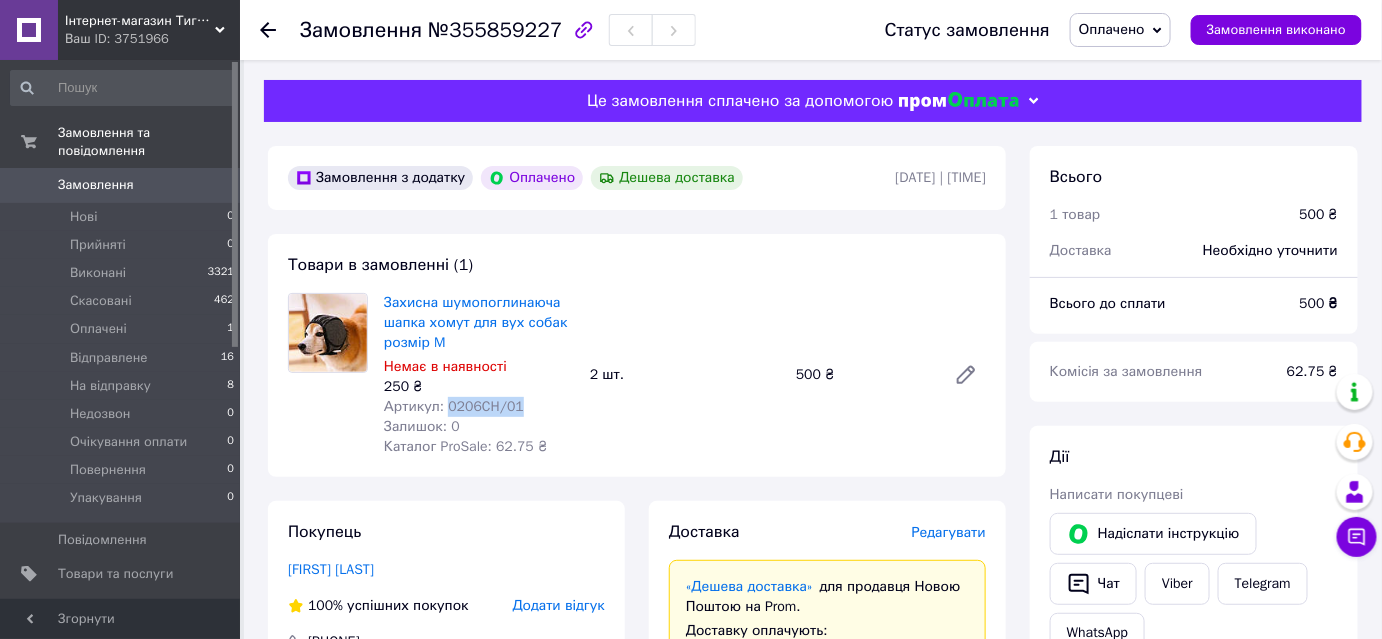 drag, startPoint x: 442, startPoint y: 407, endPoint x: 511, endPoint y: 411, distance: 69.115845 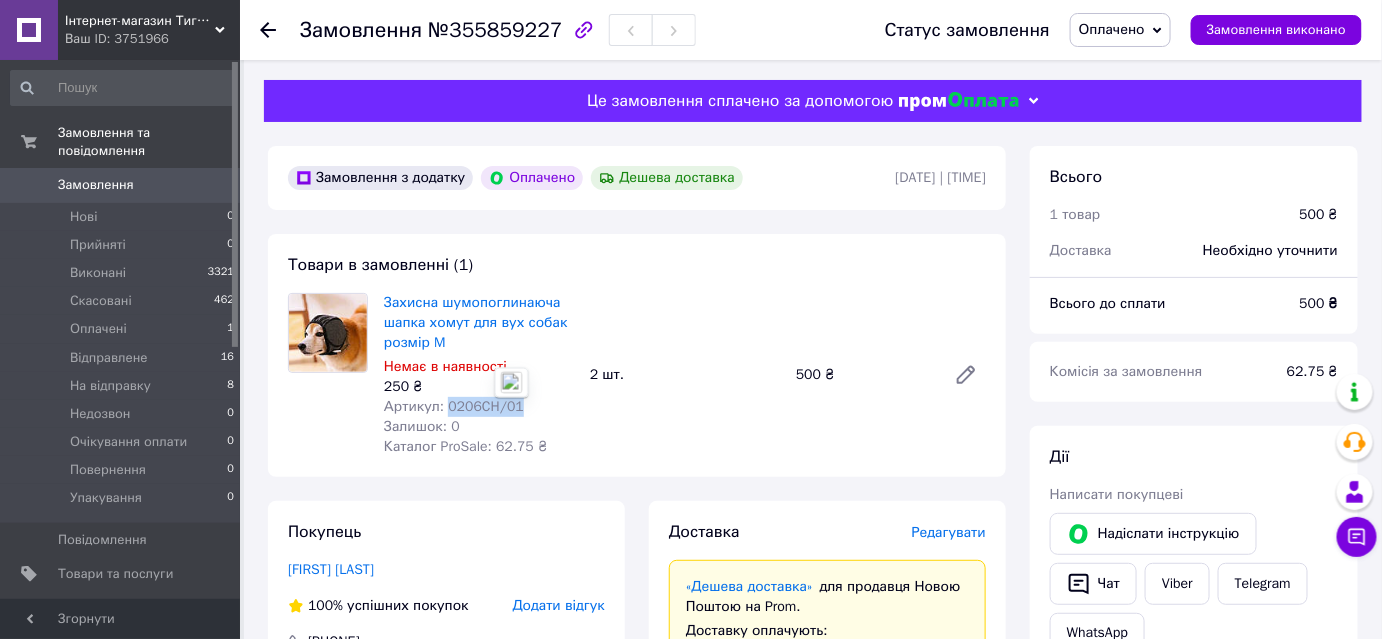 copy on "0206CH/01" 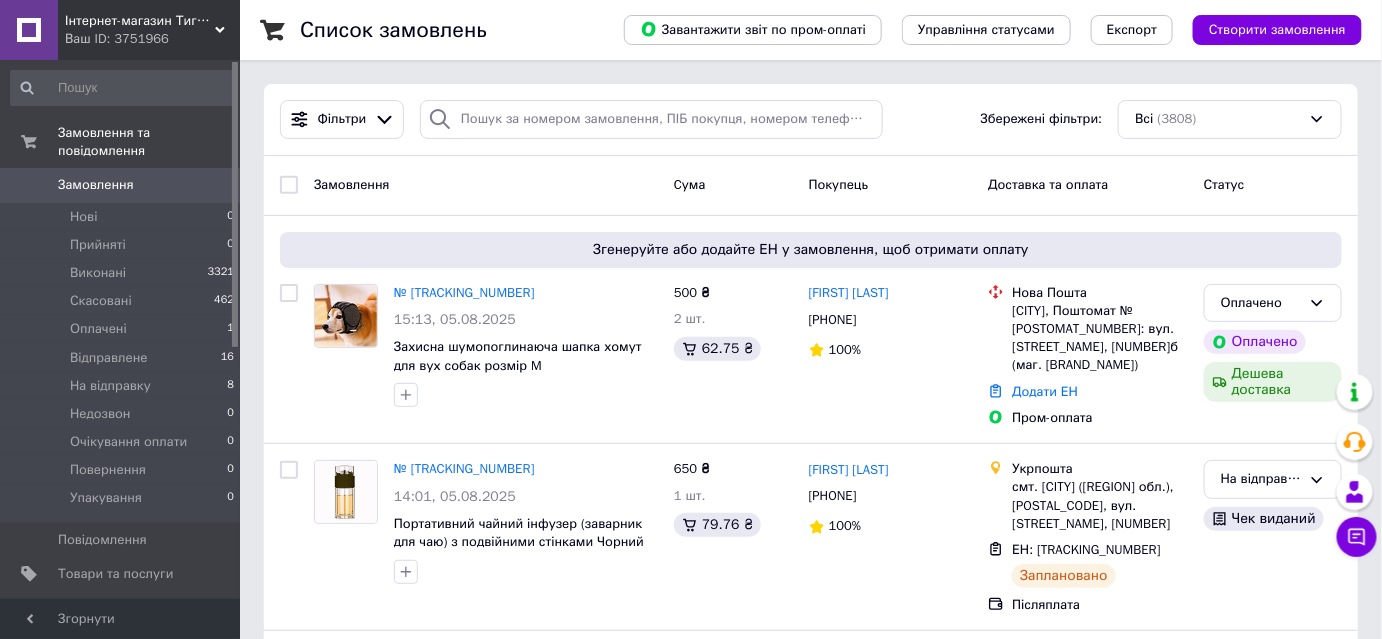 click on "Замовлення" at bounding box center (486, 185) 